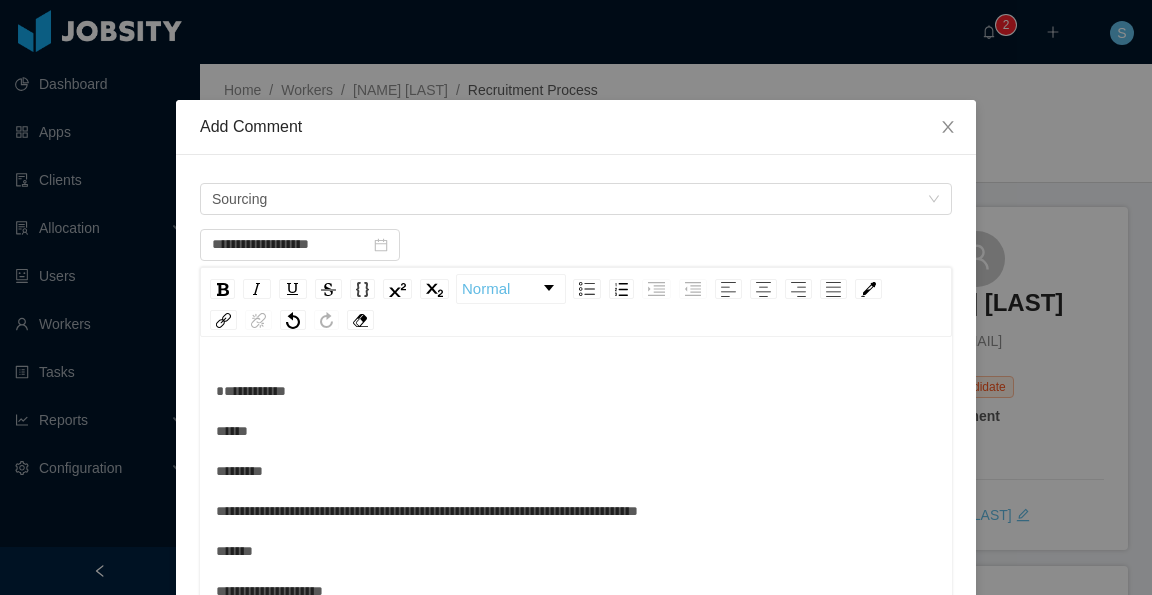 scroll, scrollTop: 0, scrollLeft: 0, axis: both 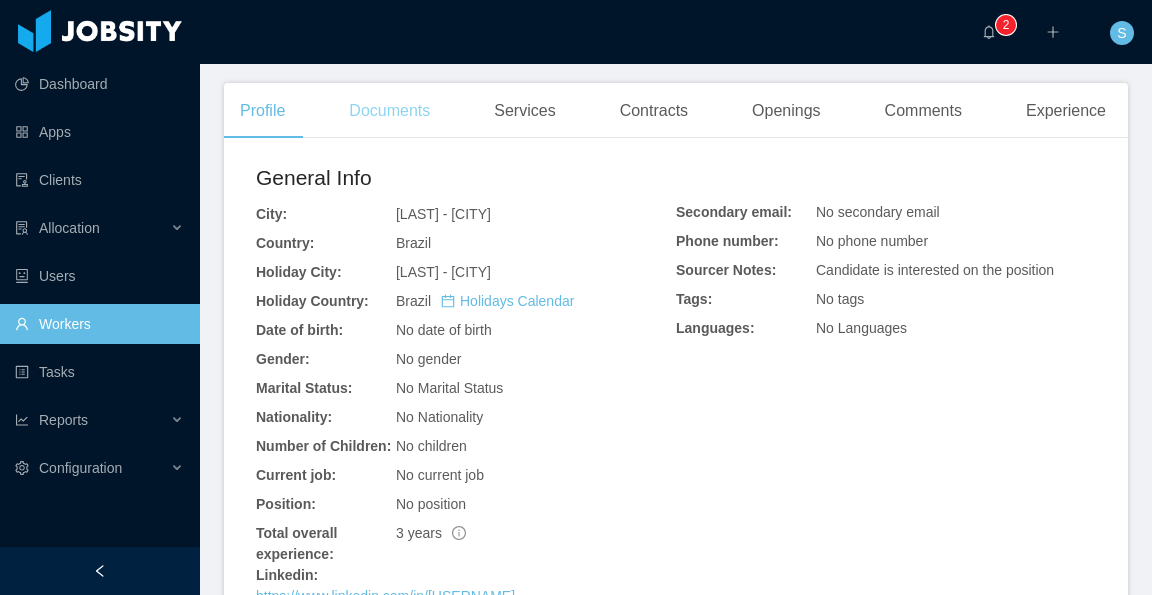 click on "Documents" at bounding box center [389, 111] 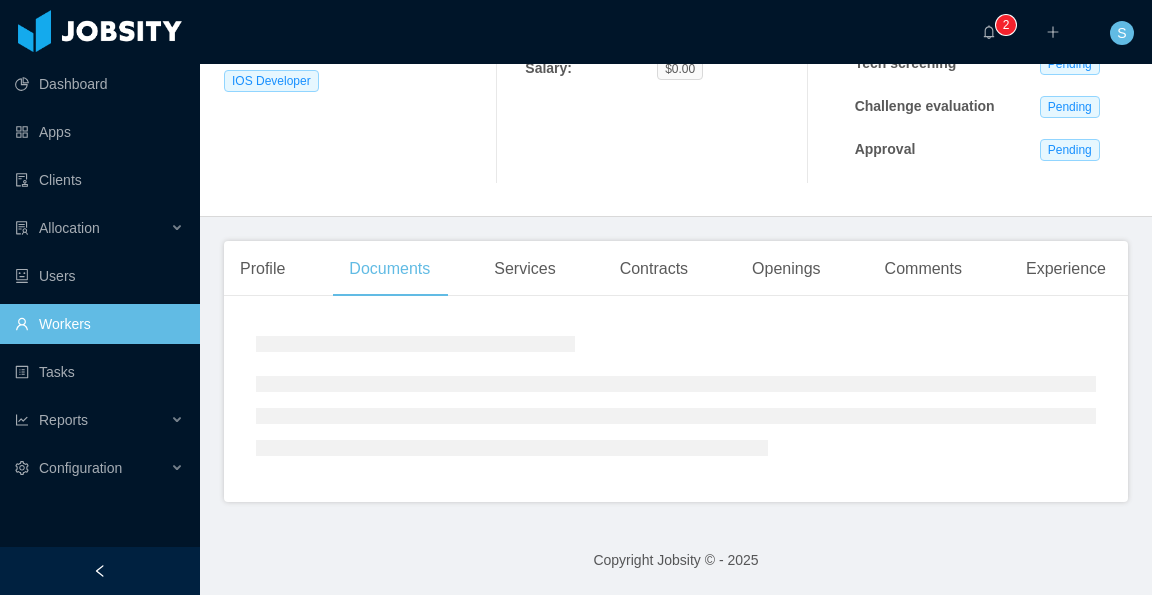 scroll, scrollTop: 479, scrollLeft: 0, axis: vertical 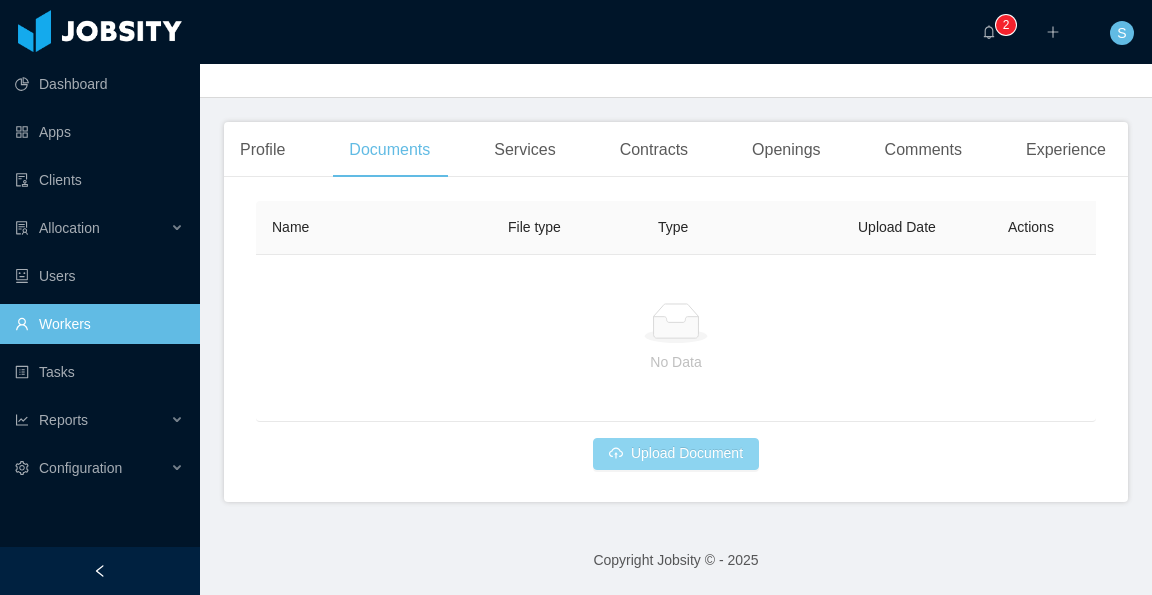 click on "Upload Document" at bounding box center (676, 454) 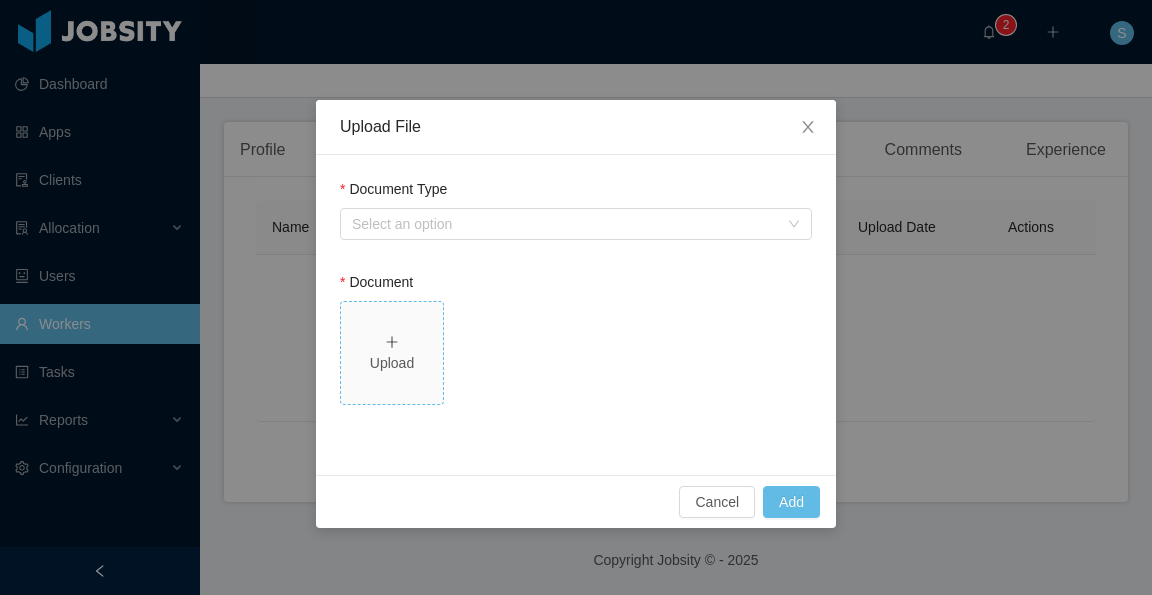 click on "Upload" at bounding box center (392, 363) 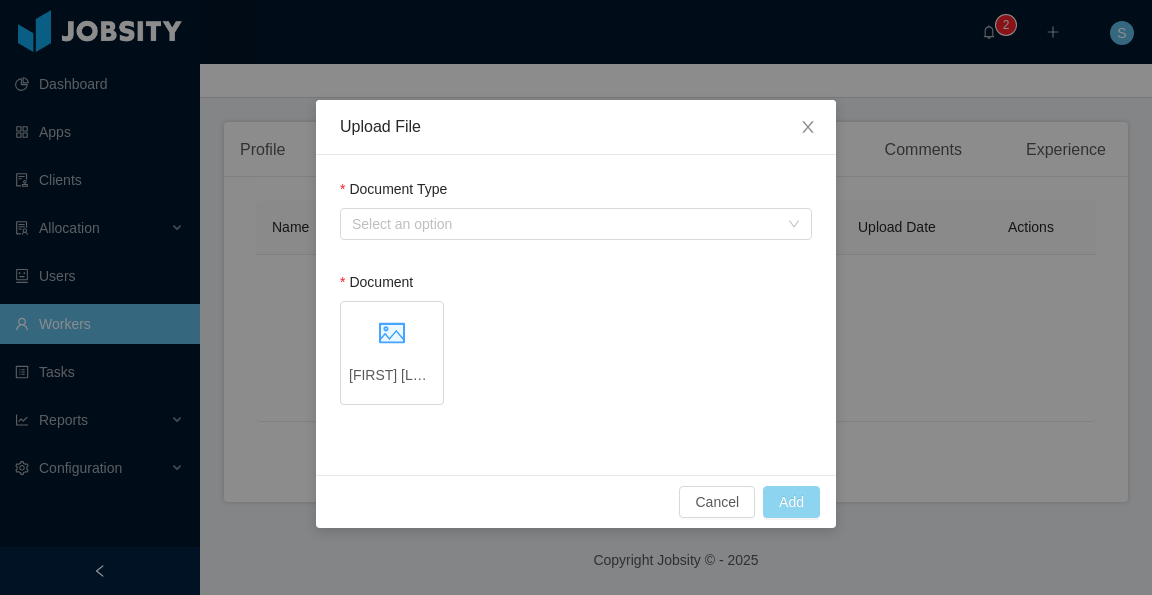 click on "Add" at bounding box center [791, 502] 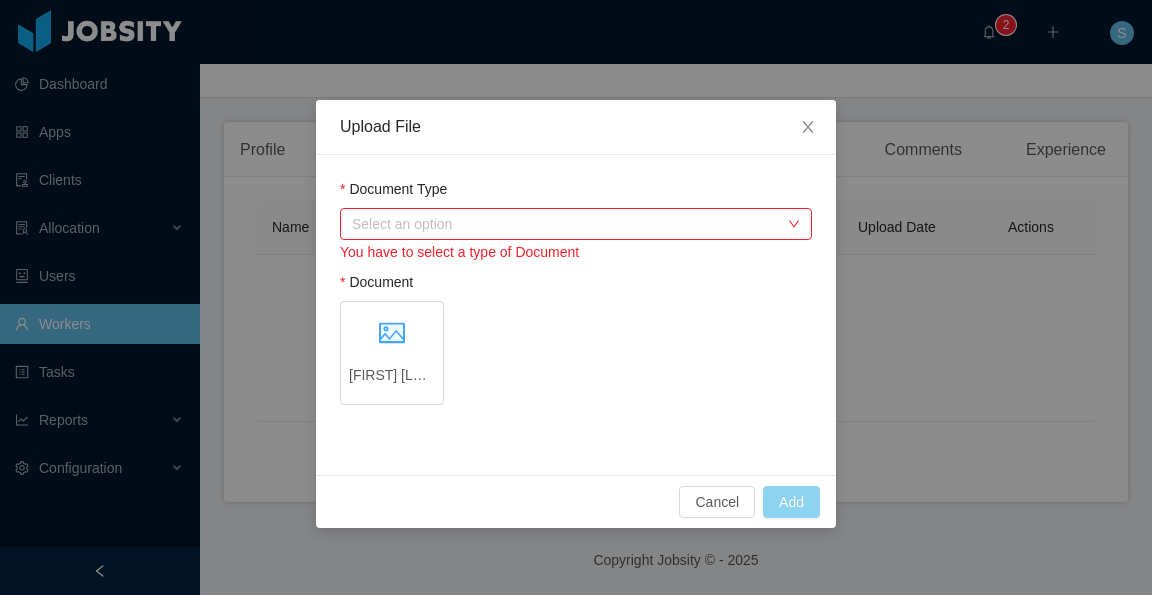 click on "Select an option" at bounding box center [565, 224] 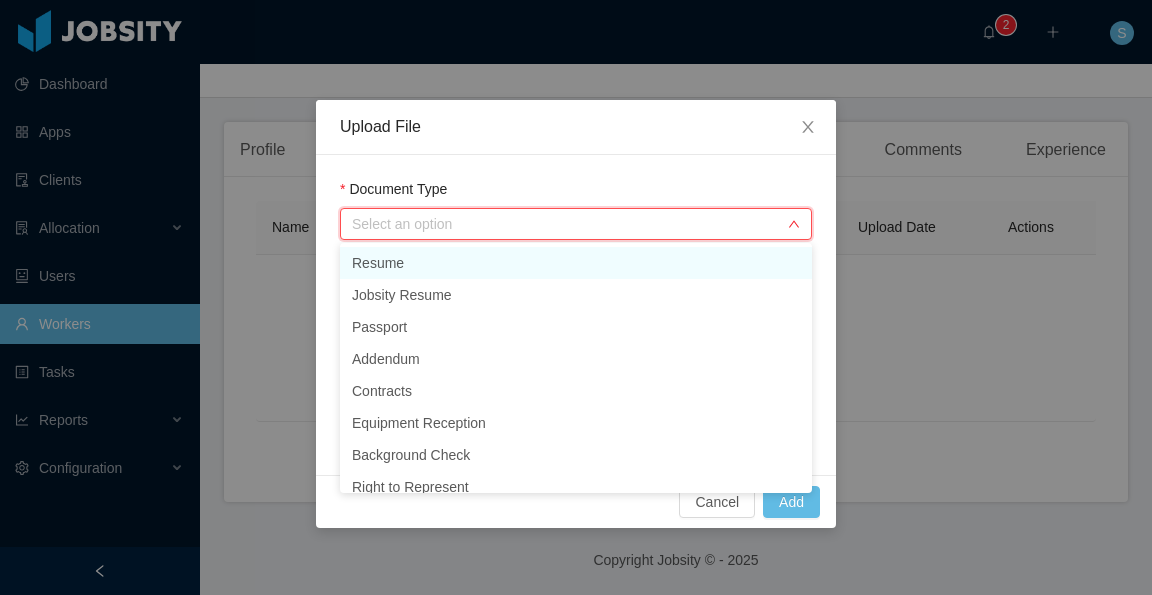 click on "Resume" at bounding box center [576, 263] 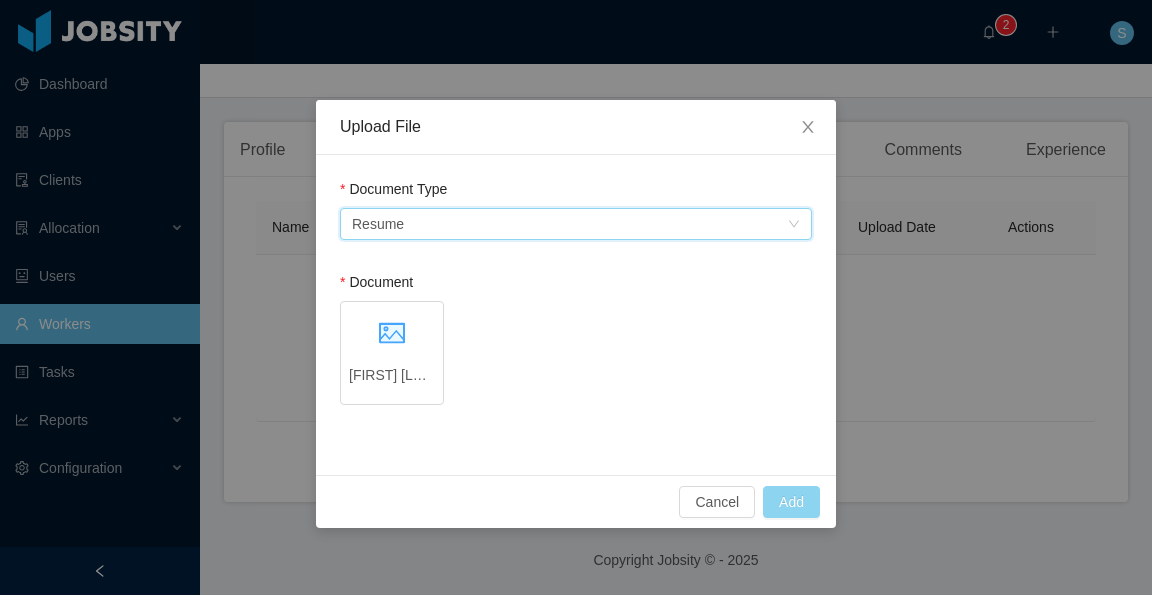 click on "Add" at bounding box center (791, 502) 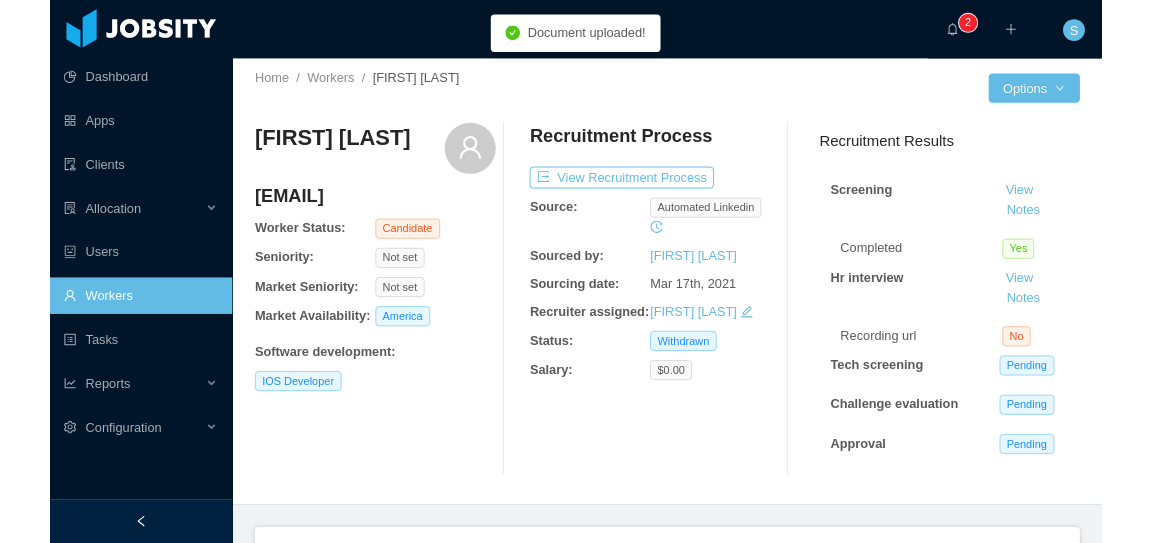 scroll, scrollTop: 0, scrollLeft: 0, axis: both 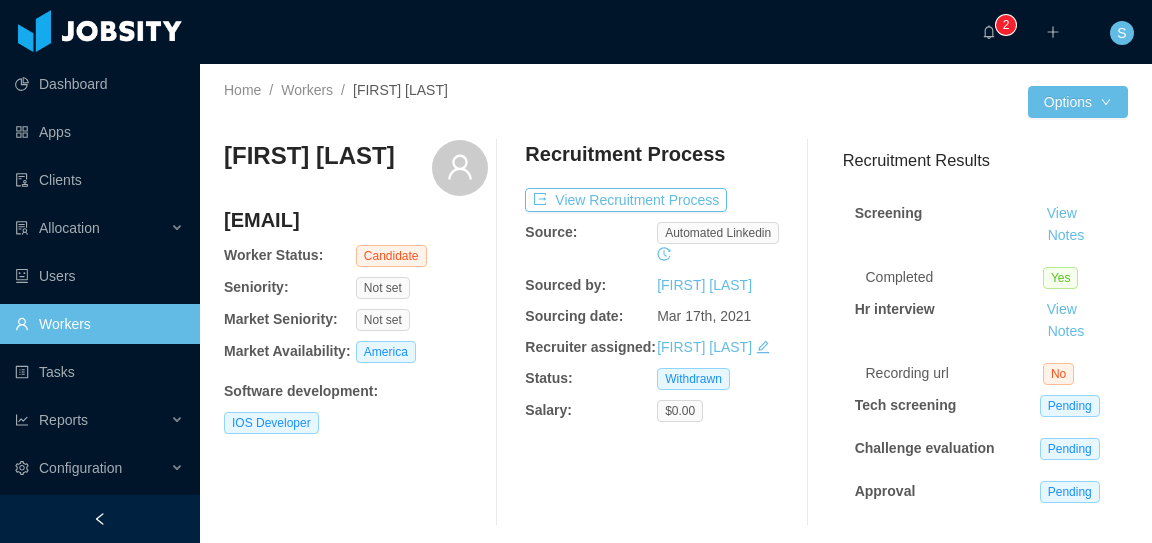click on "[FIRST] [LAST]" at bounding box center (400, 90) 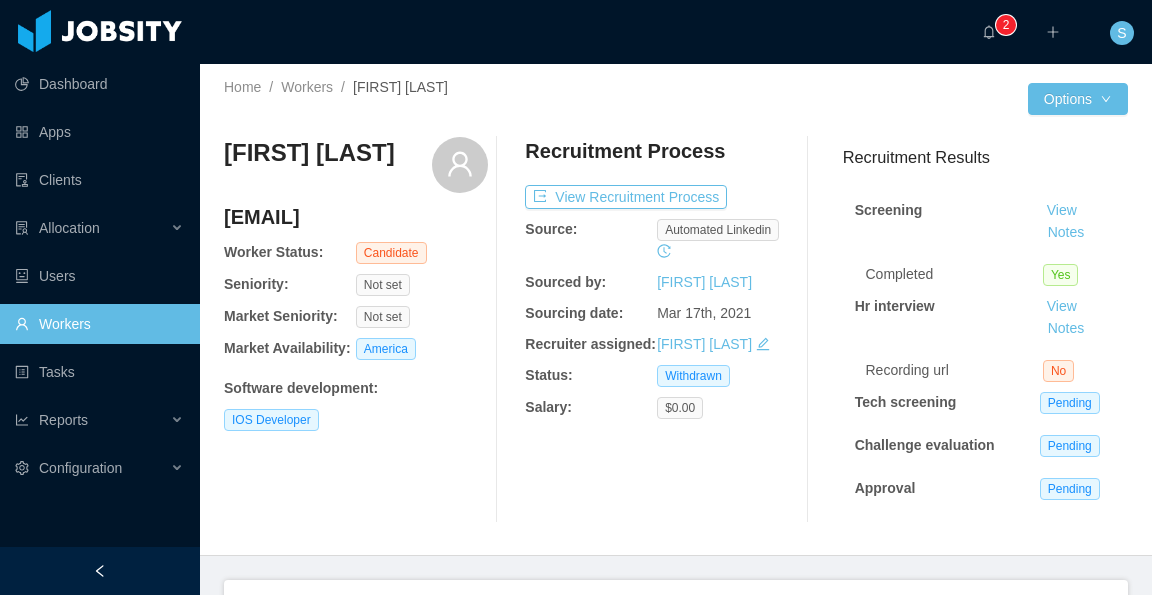 scroll, scrollTop: 0, scrollLeft: 0, axis: both 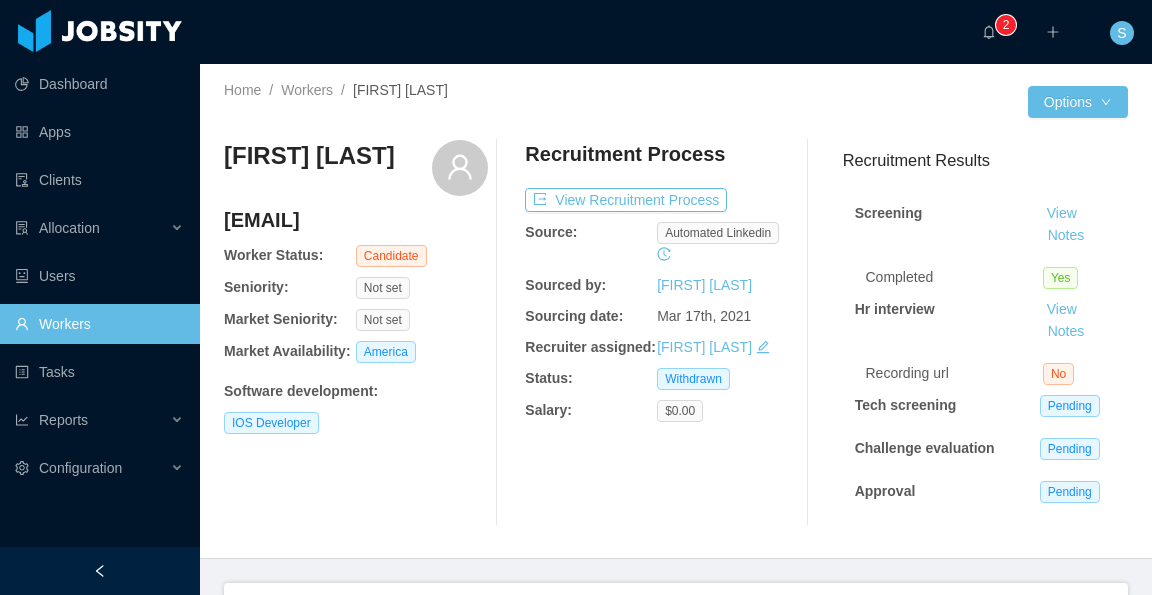 click at bounding box center (852, 102) 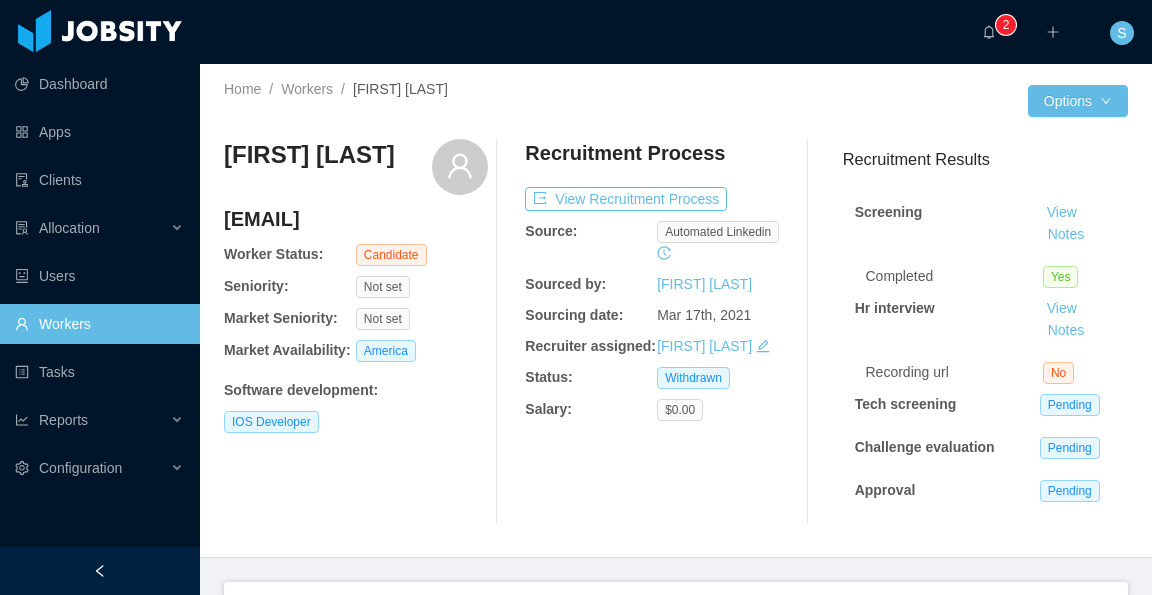 scroll, scrollTop: 0, scrollLeft: 0, axis: both 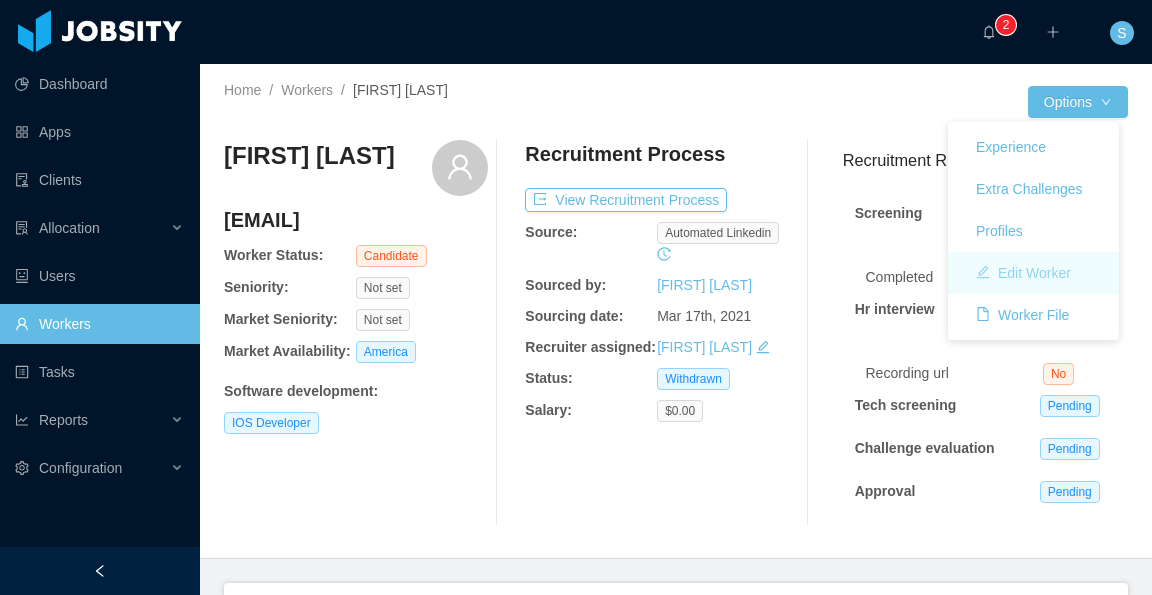 click on "Edit Worker" at bounding box center [1023, 273] 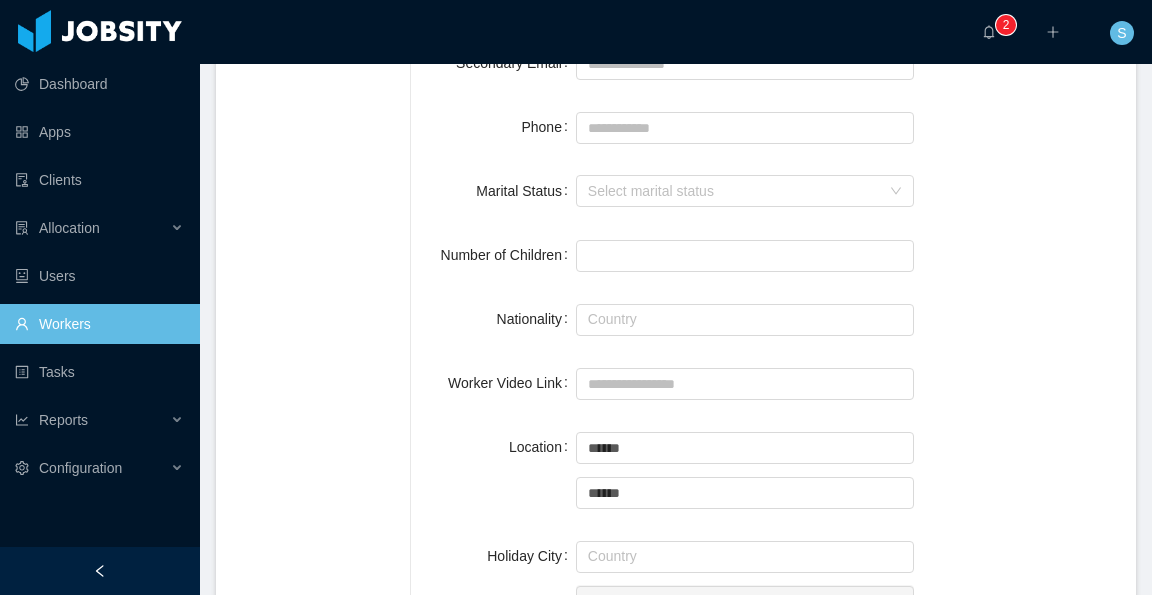 scroll, scrollTop: 300, scrollLeft: 0, axis: vertical 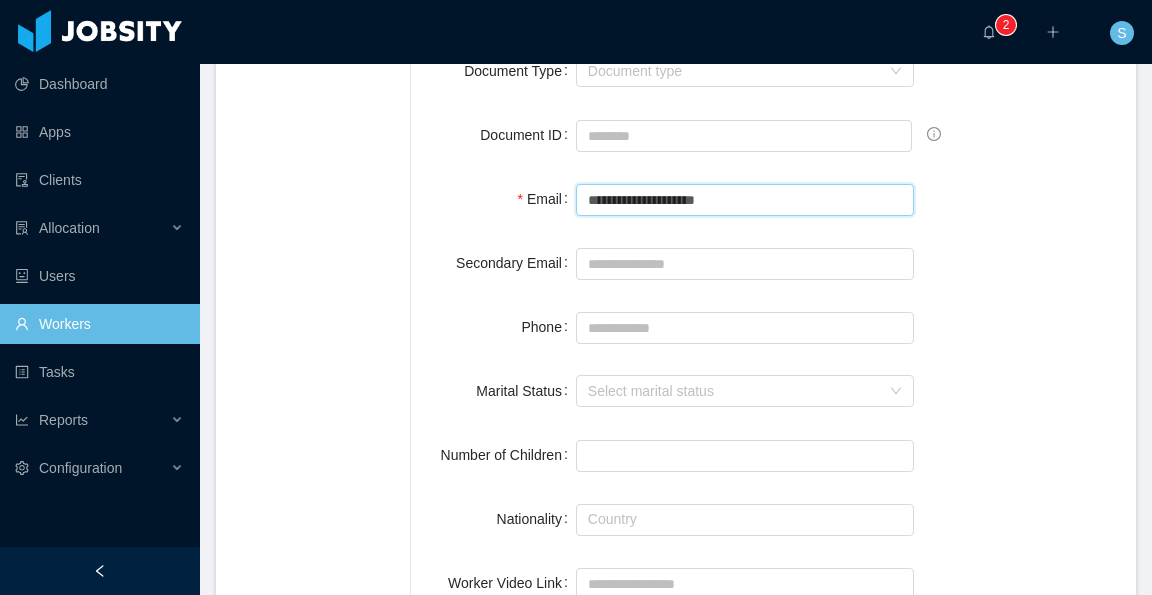click on "**********" at bounding box center (745, 200) 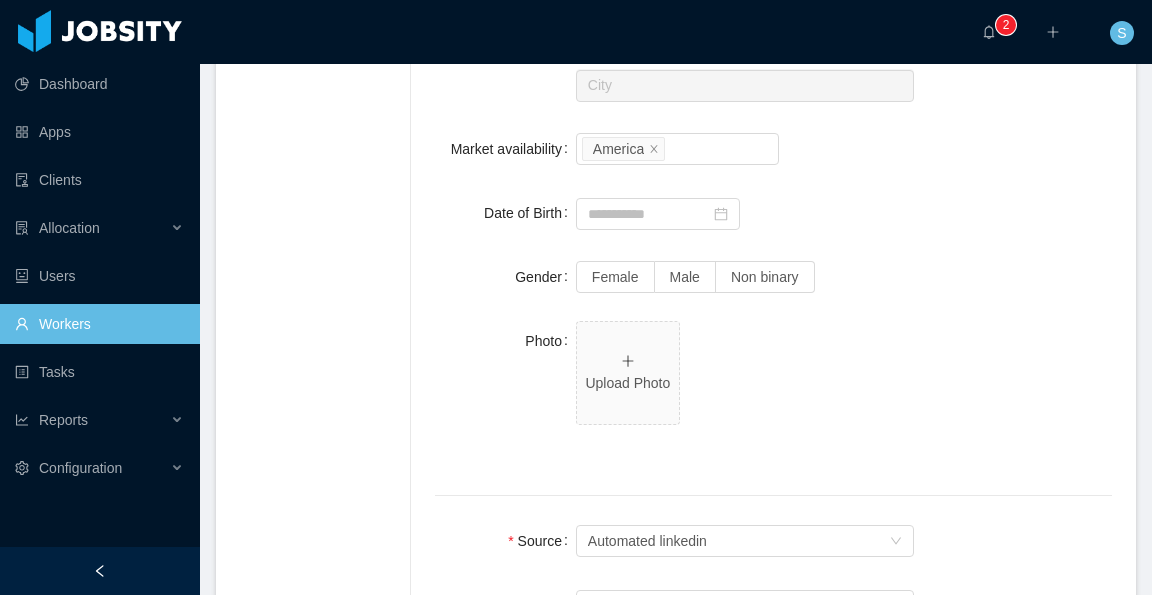 scroll, scrollTop: 1000, scrollLeft: 0, axis: vertical 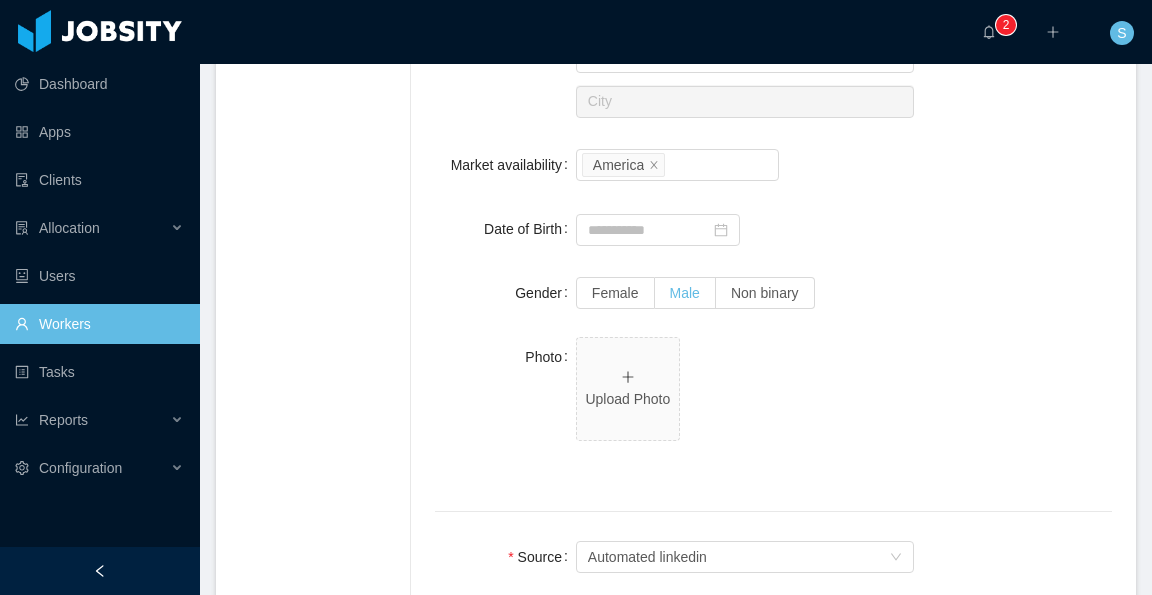 click on "Male" at bounding box center (685, 293) 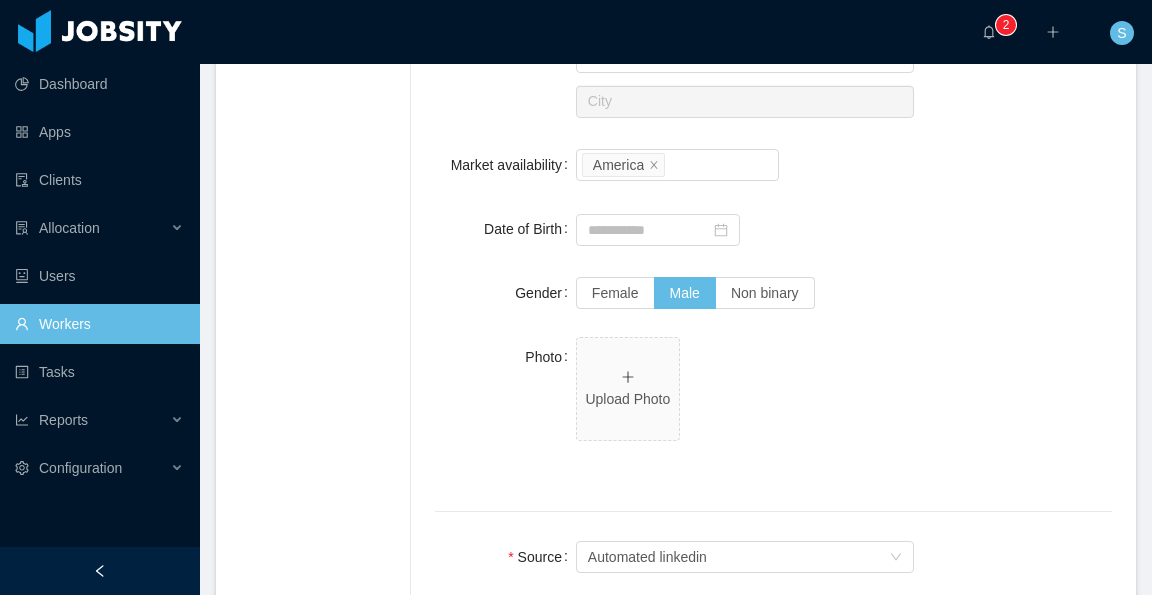 click on "Date of Birth" at bounding box center [773, 229] 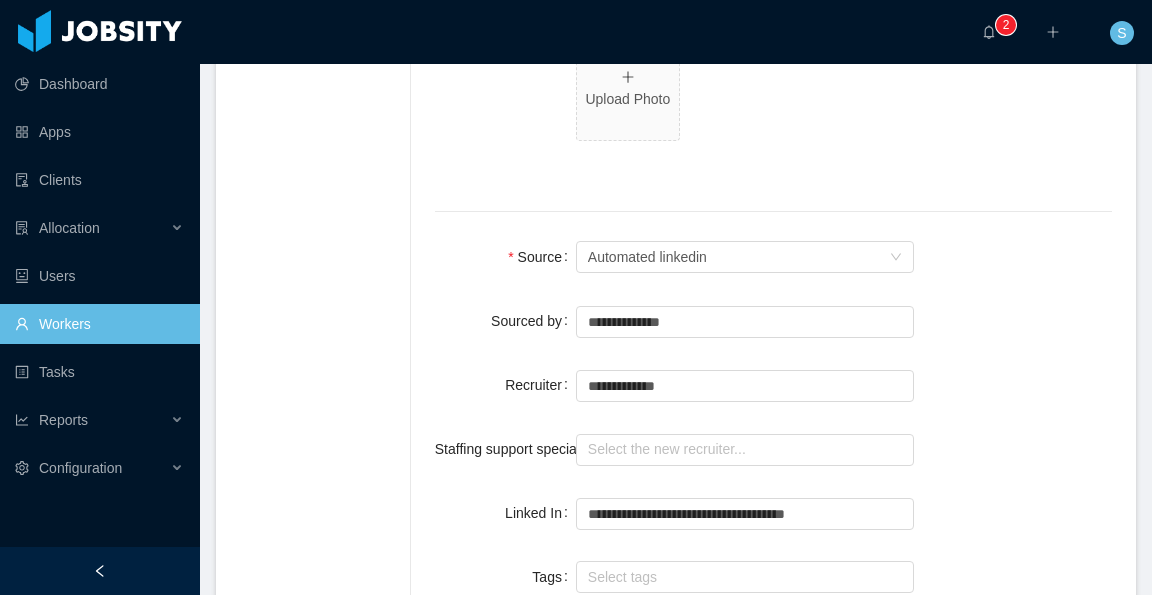 scroll, scrollTop: 1400, scrollLeft: 0, axis: vertical 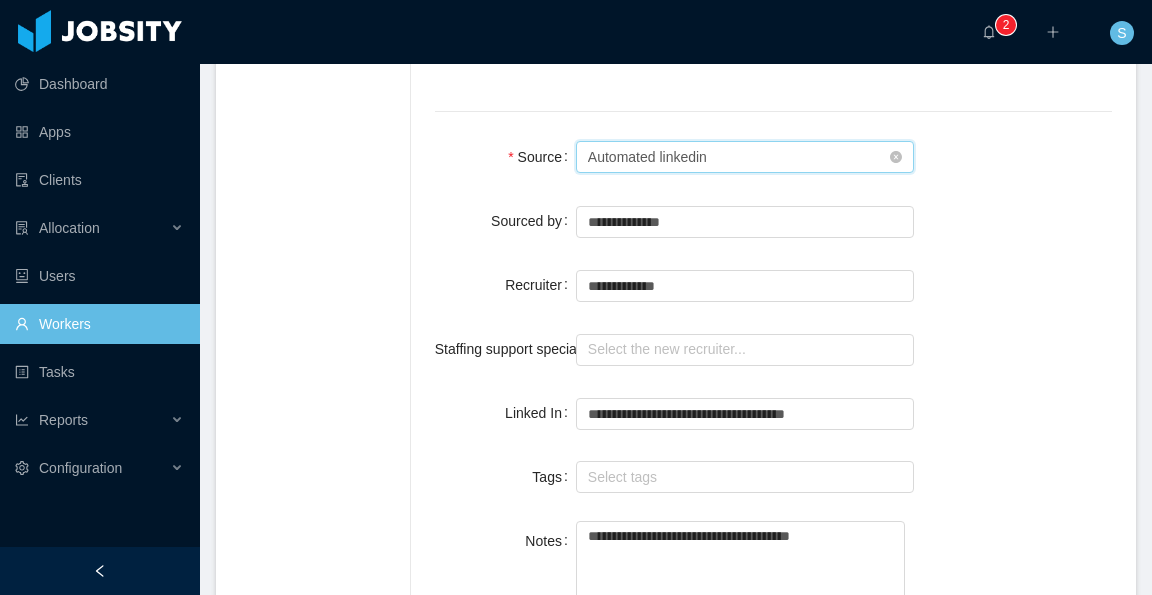 click on "Seniority Automated linkedin" at bounding box center (739, 157) 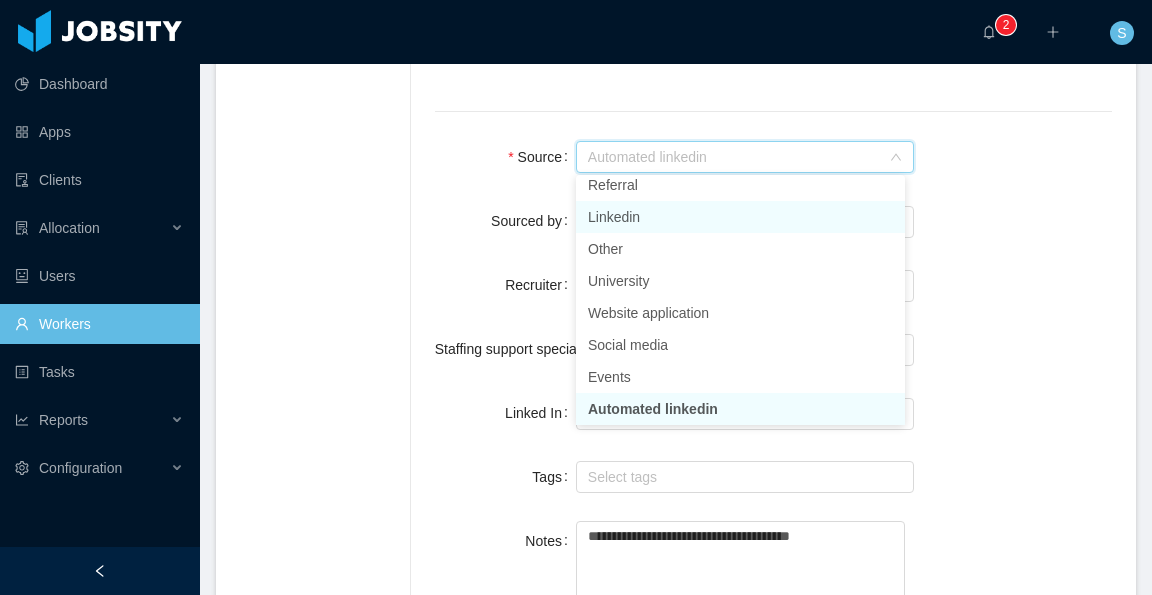 scroll, scrollTop: 4, scrollLeft: 0, axis: vertical 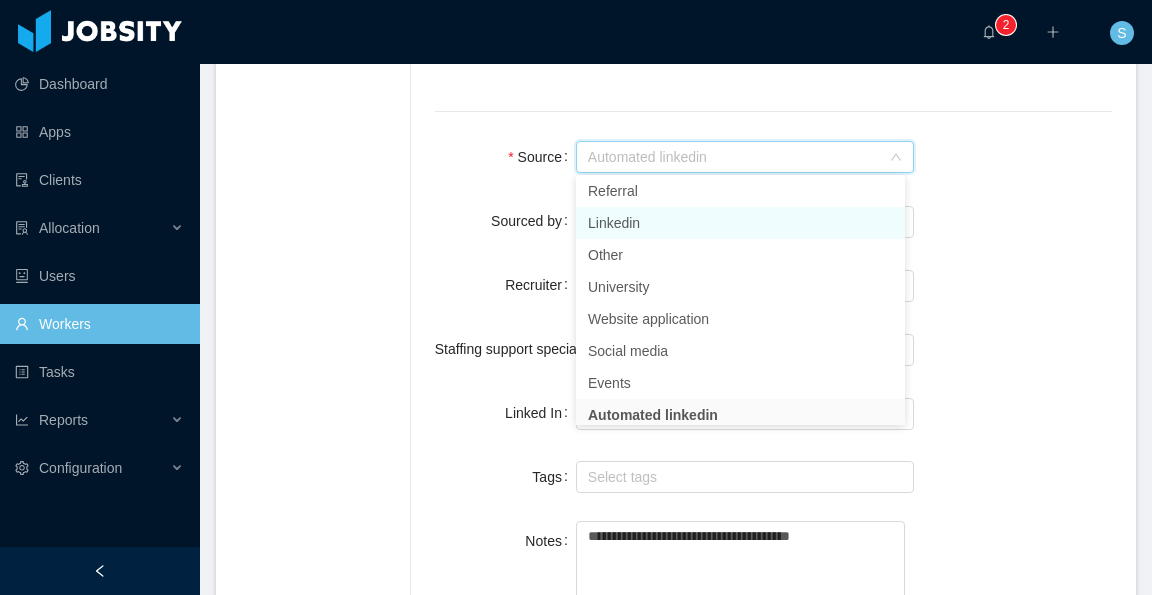 click on "Linkedin" at bounding box center [740, 223] 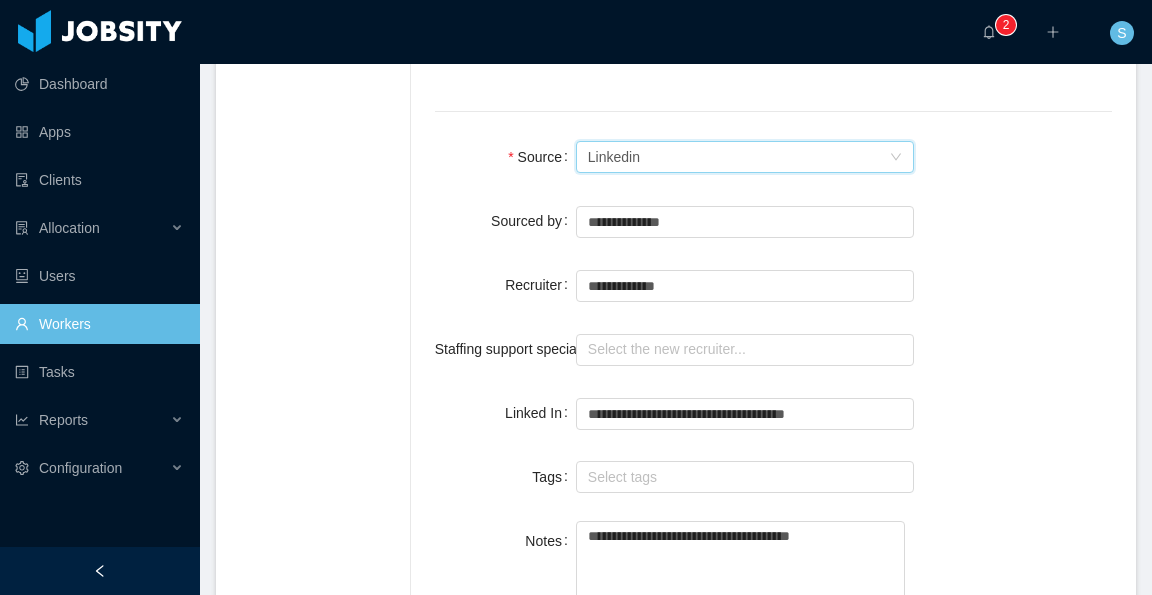 click on "**********" at bounding box center (773, -203) 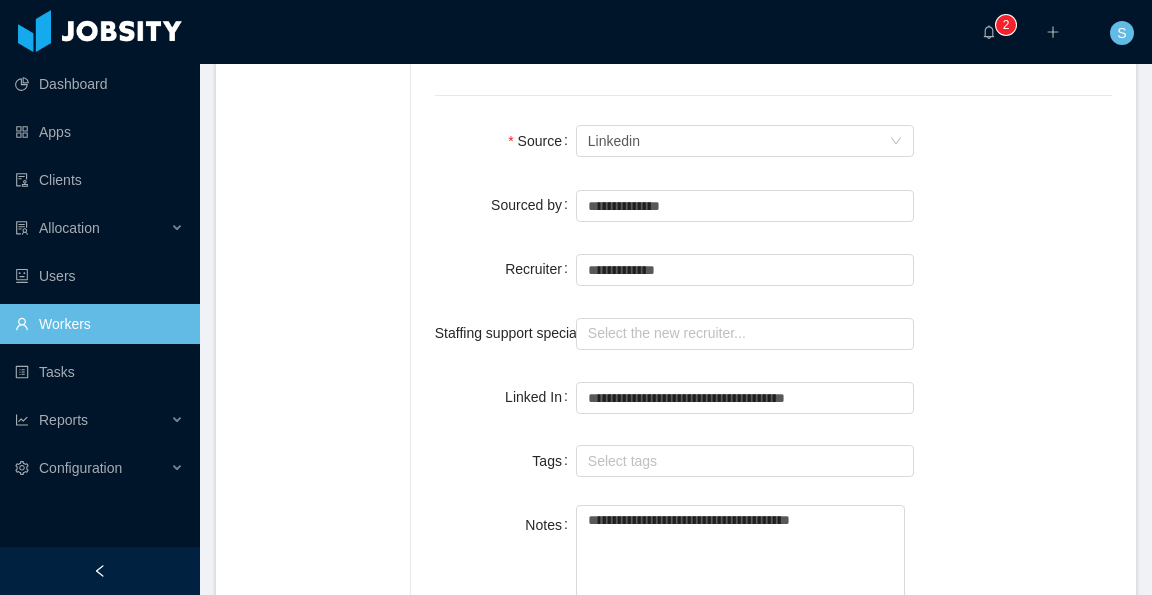 scroll, scrollTop: 1400, scrollLeft: 0, axis: vertical 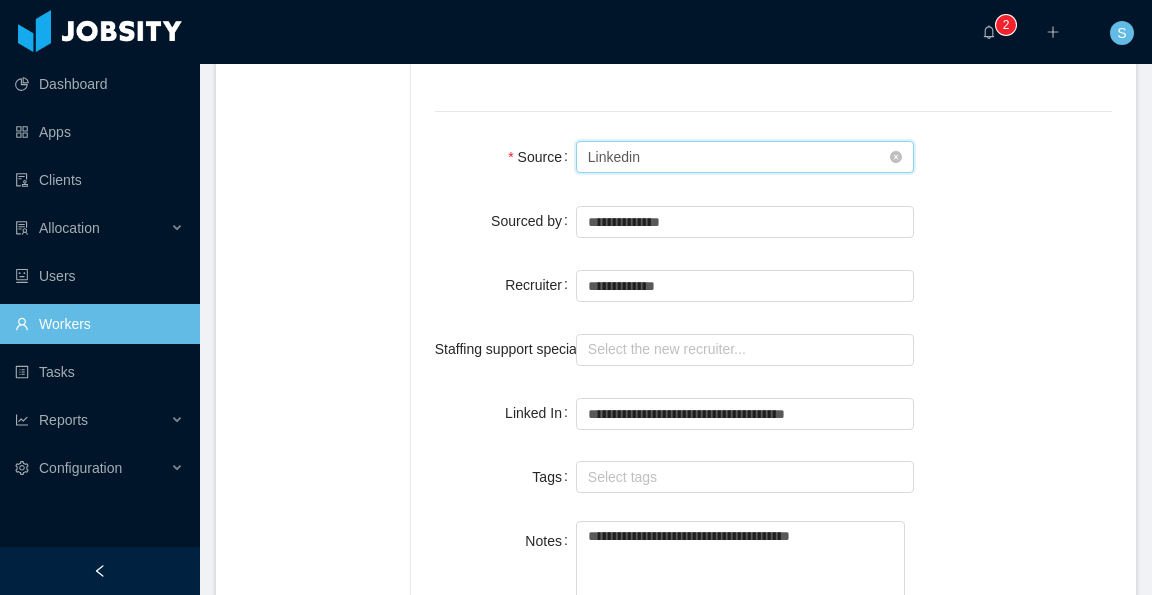 click on "Seniority Linkedin" at bounding box center (739, 157) 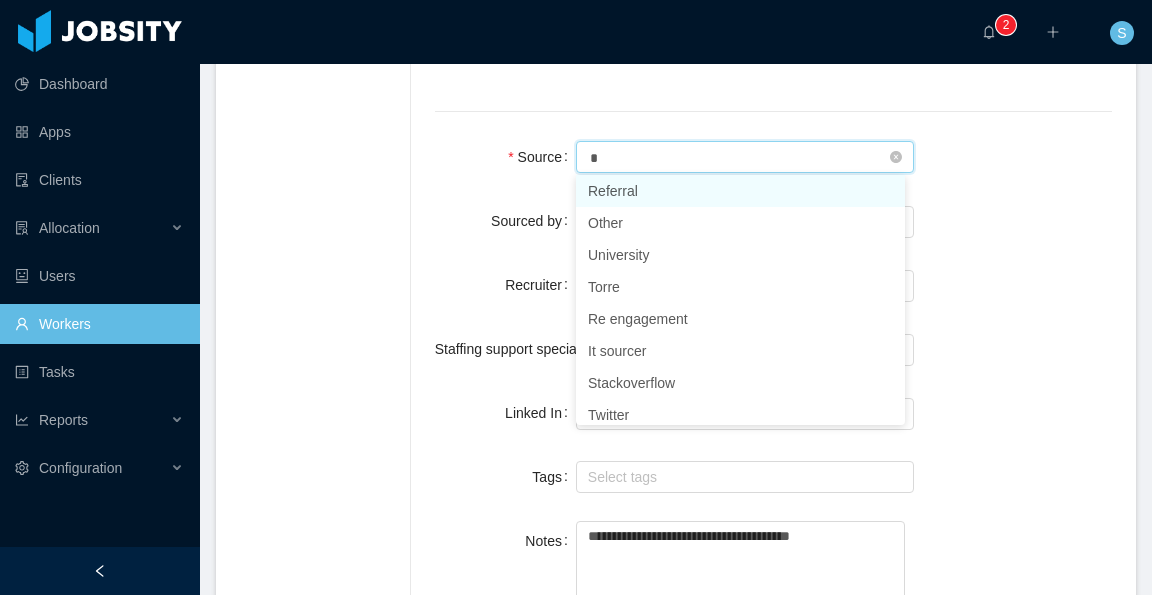 type on "**" 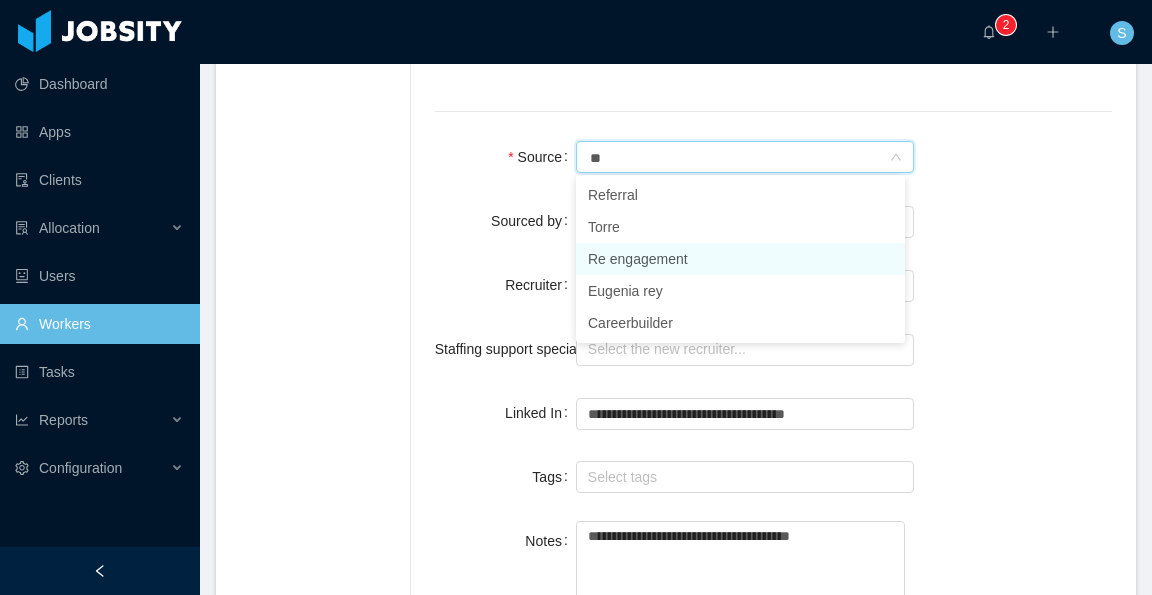 click on "Re engagement" at bounding box center [740, 259] 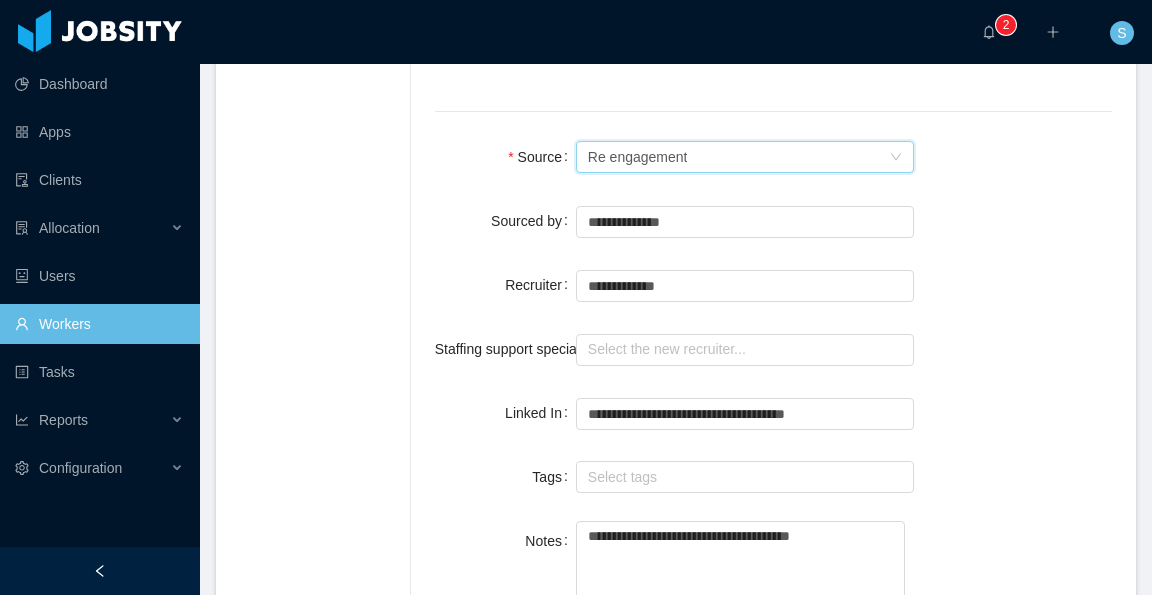 click on "**********" at bounding box center (773, 221) 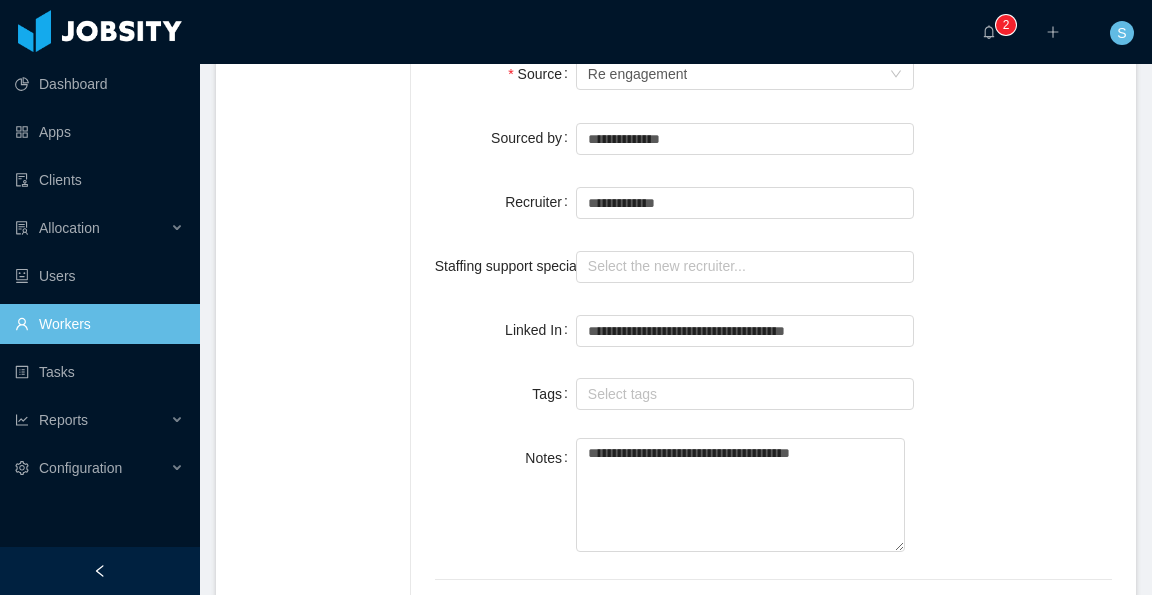 scroll, scrollTop: 1500, scrollLeft: 0, axis: vertical 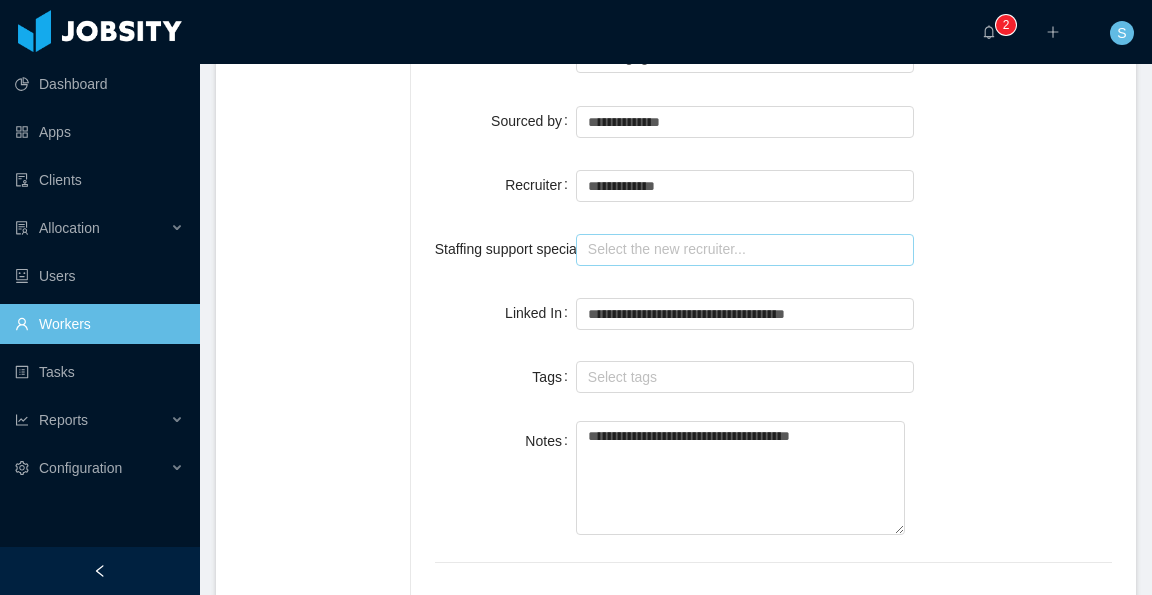click at bounding box center (745, 250) 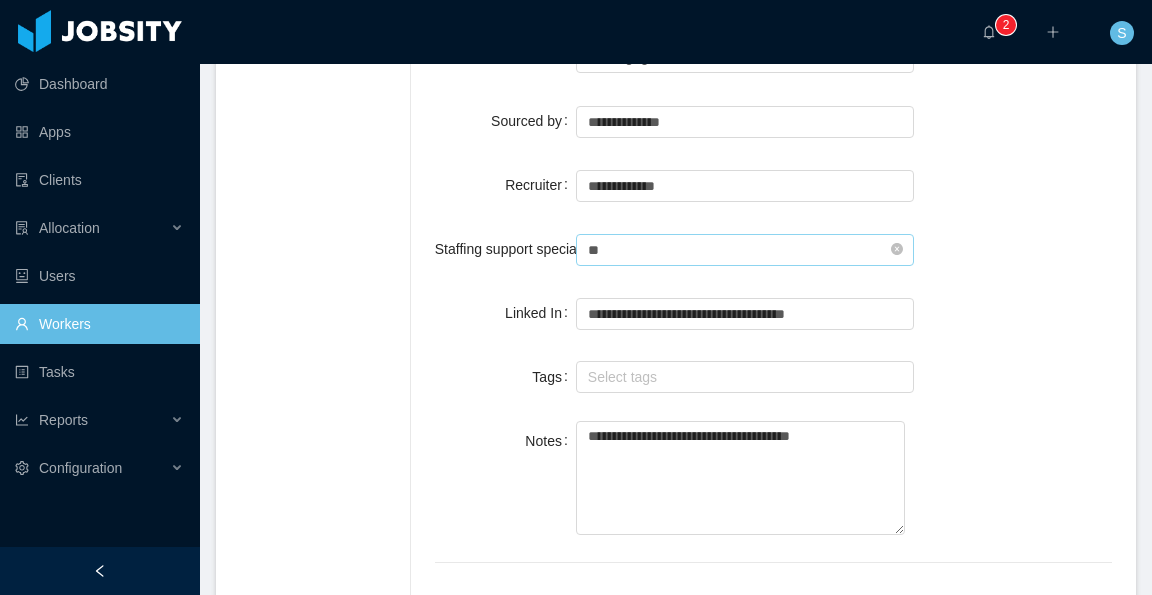 type on "*" 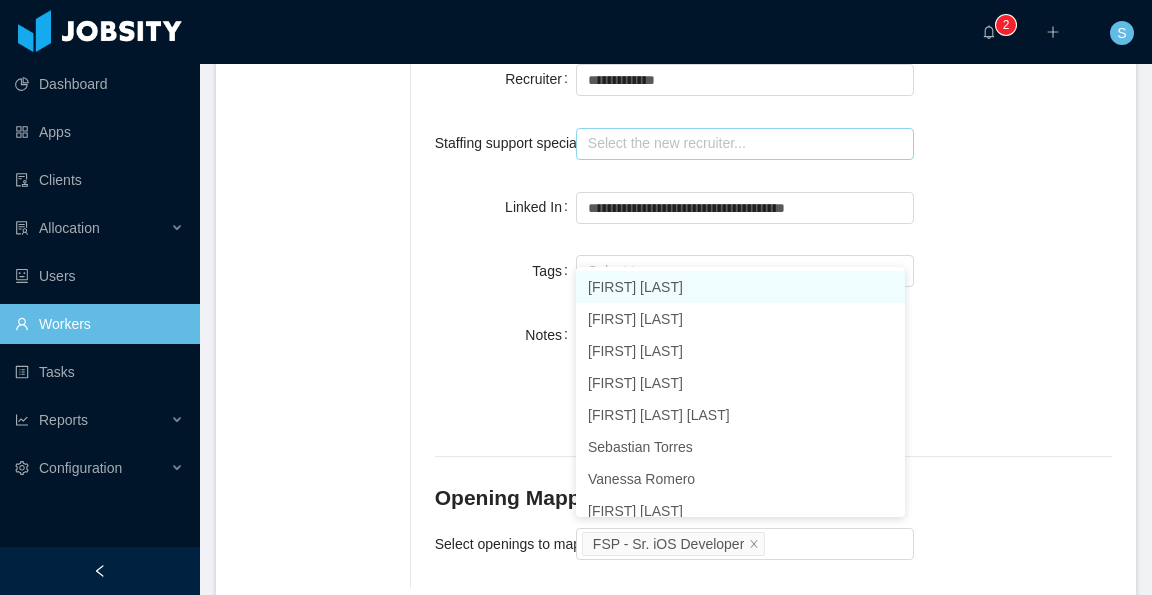 scroll, scrollTop: 1707, scrollLeft: 0, axis: vertical 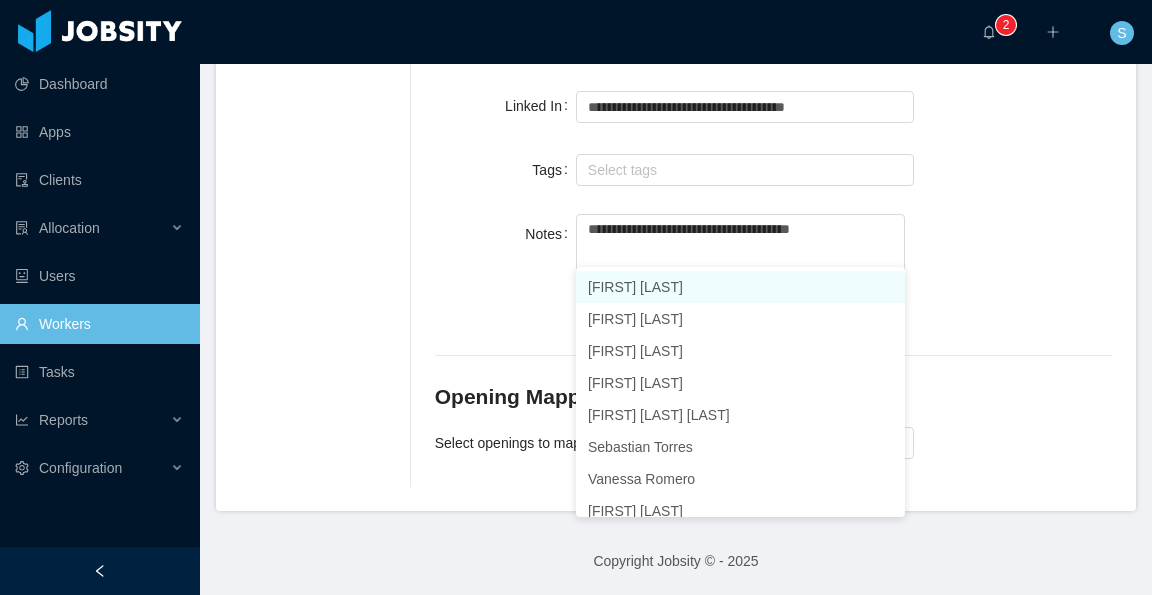 click on "**********" at bounding box center (773, 273) 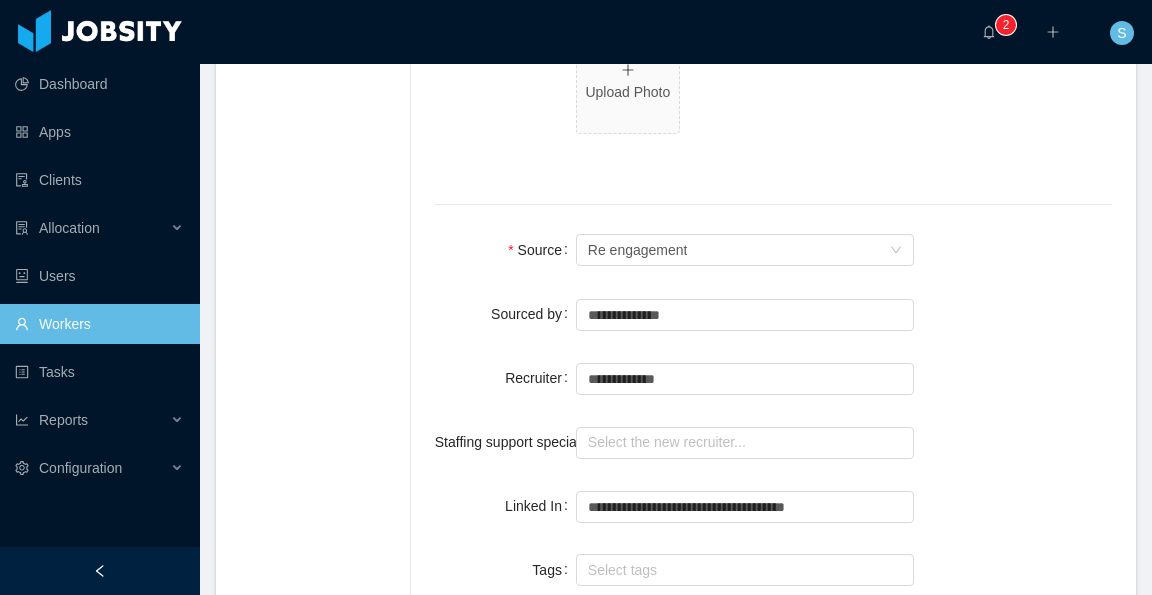 scroll, scrollTop: 1507, scrollLeft: 0, axis: vertical 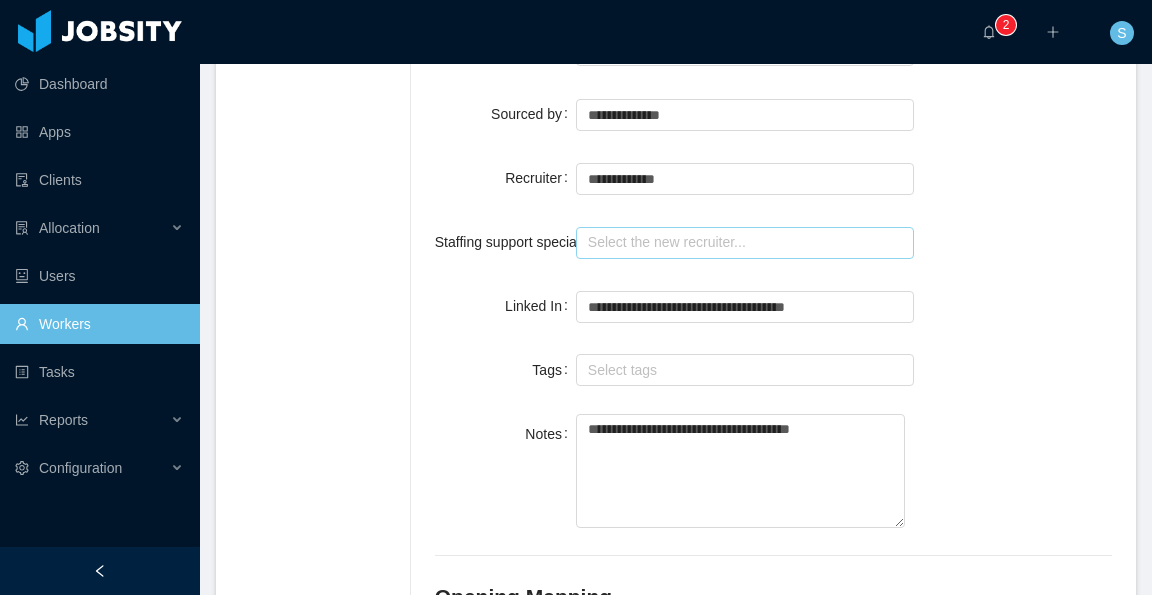 click at bounding box center (745, 243) 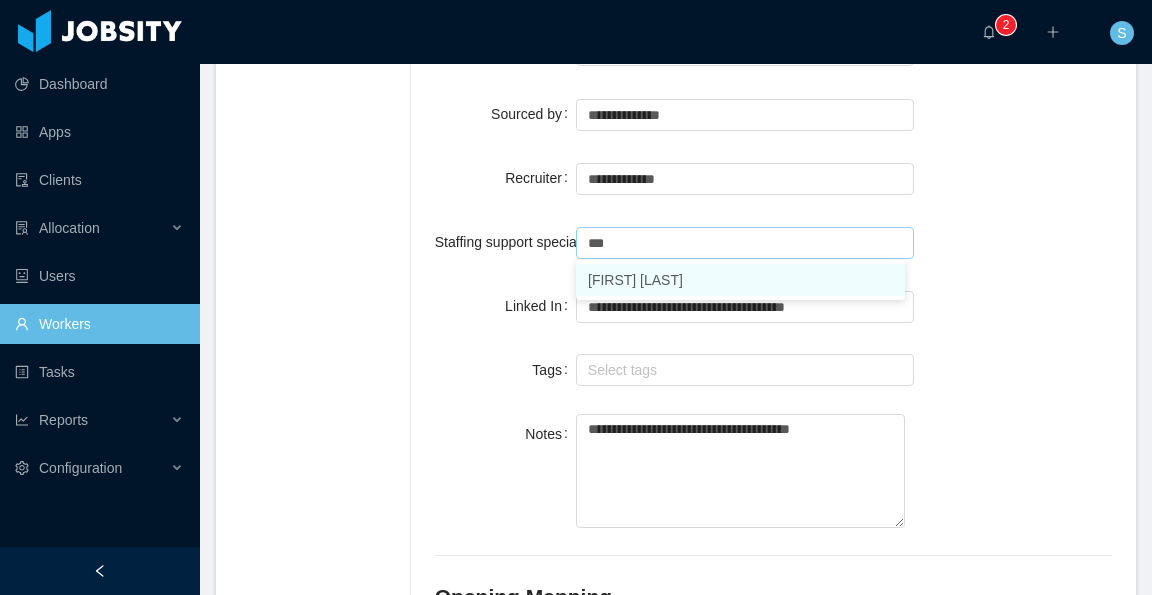 click on "[FIRST] [LAST]" at bounding box center [740, 280] 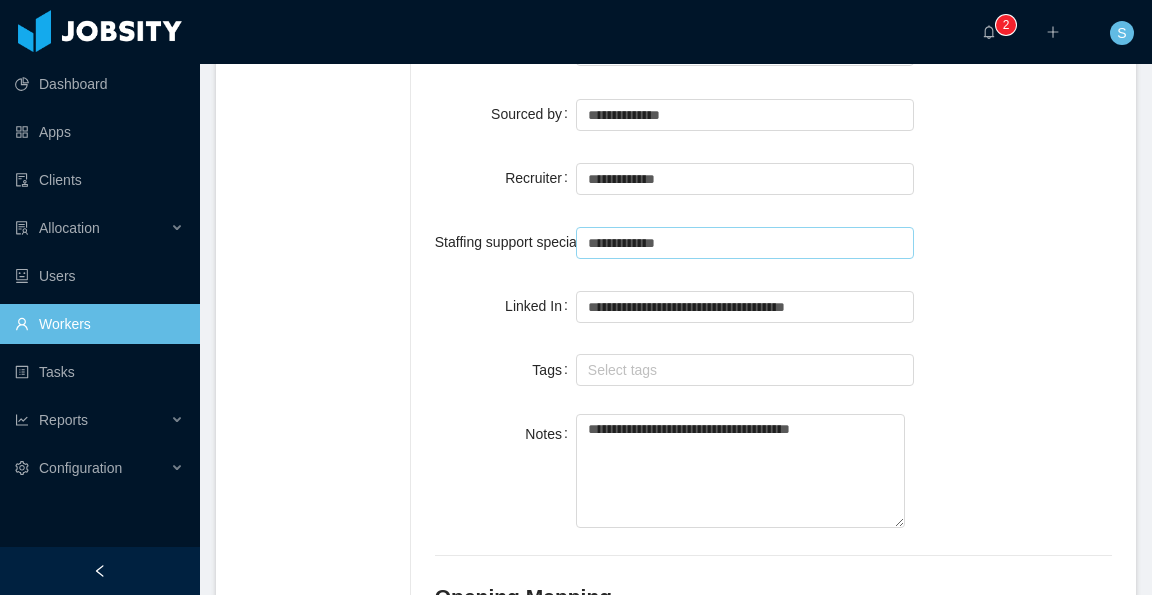 type on "**********" 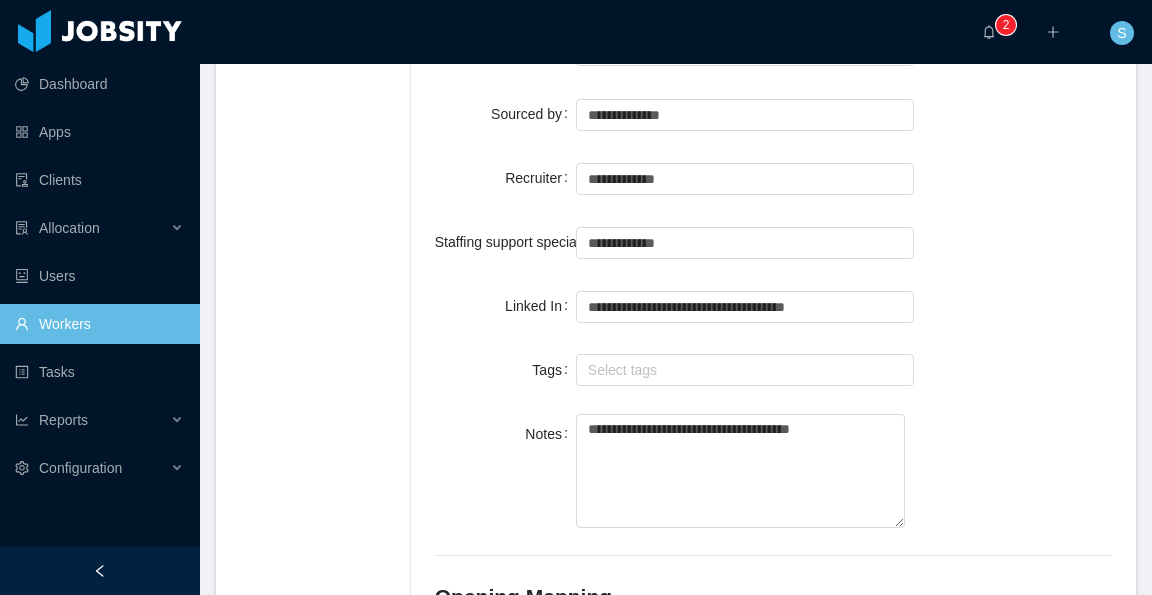 click on "**********" at bounding box center [773, -310] 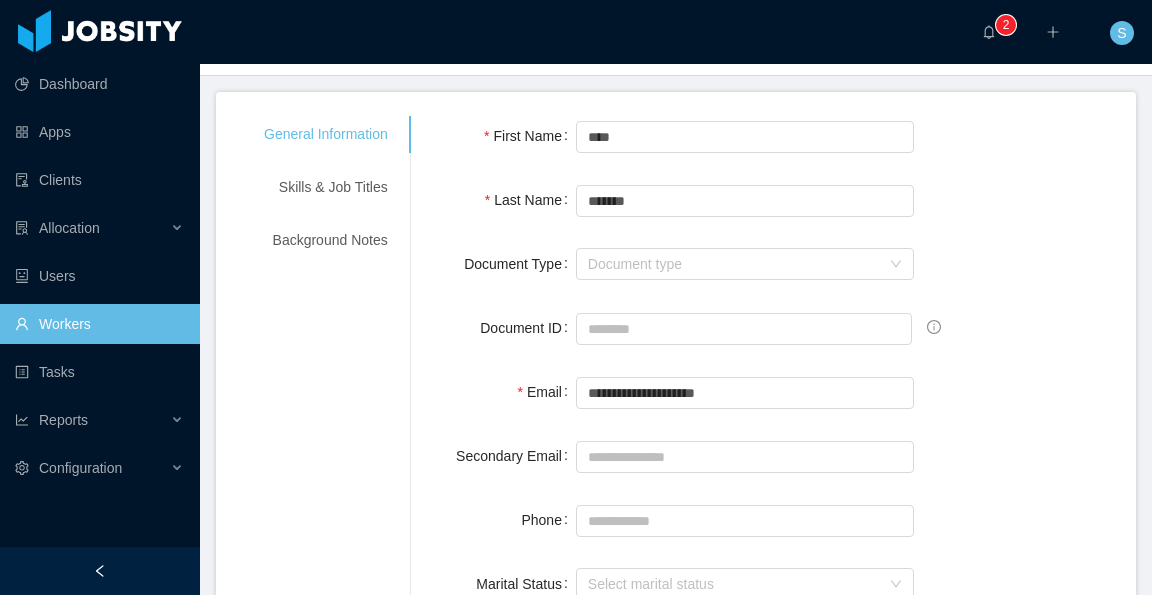 scroll, scrollTop: 0, scrollLeft: 0, axis: both 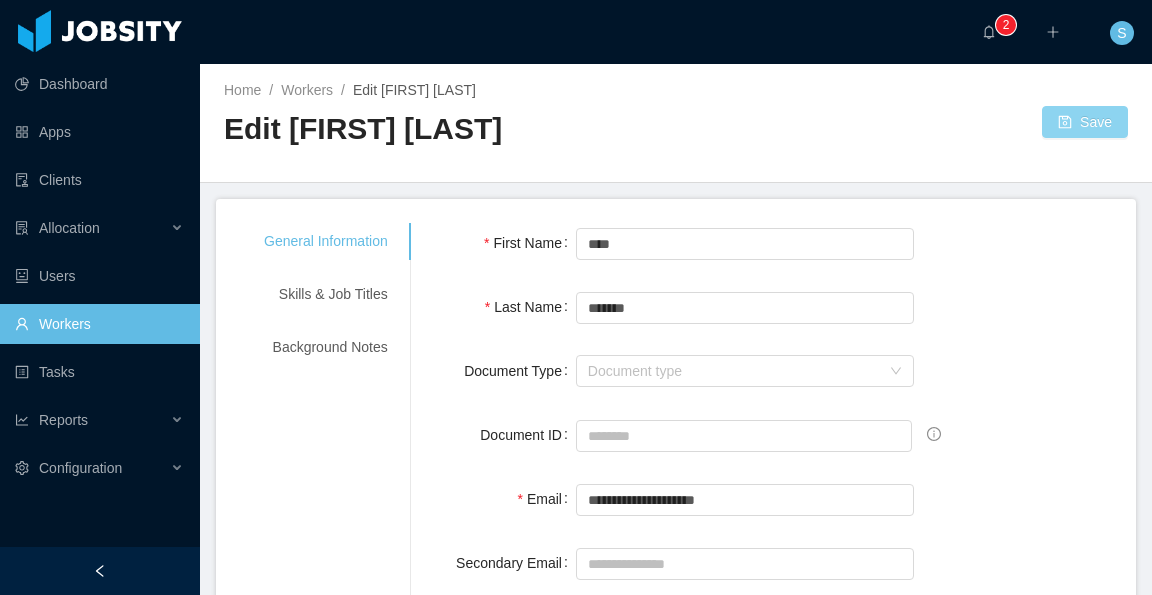 click on "Save" at bounding box center (1085, 122) 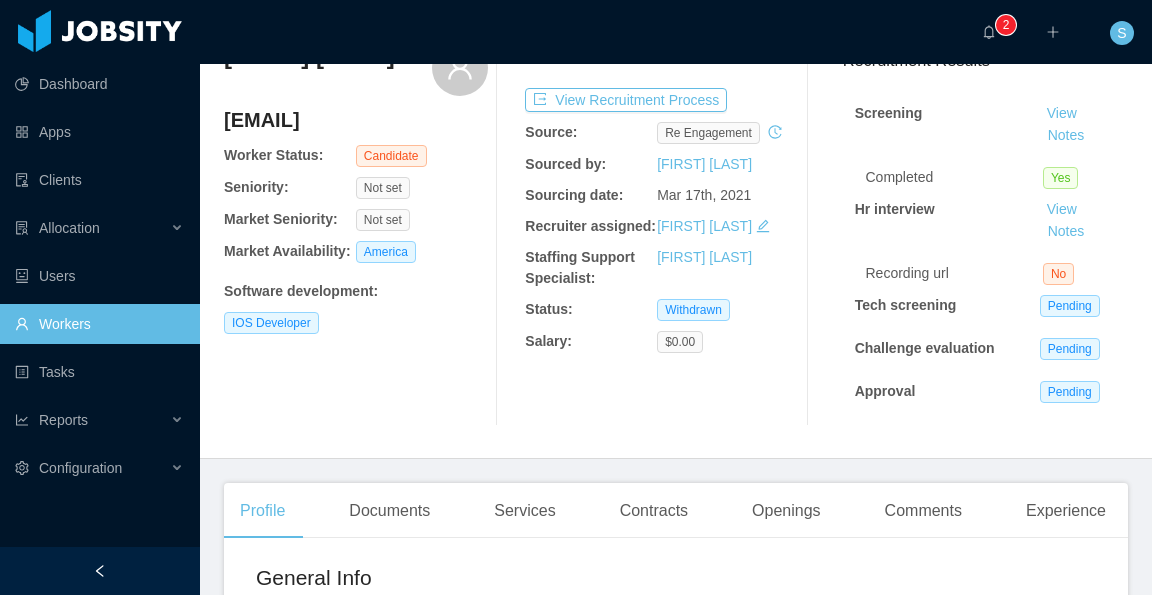 scroll, scrollTop: 0, scrollLeft: 0, axis: both 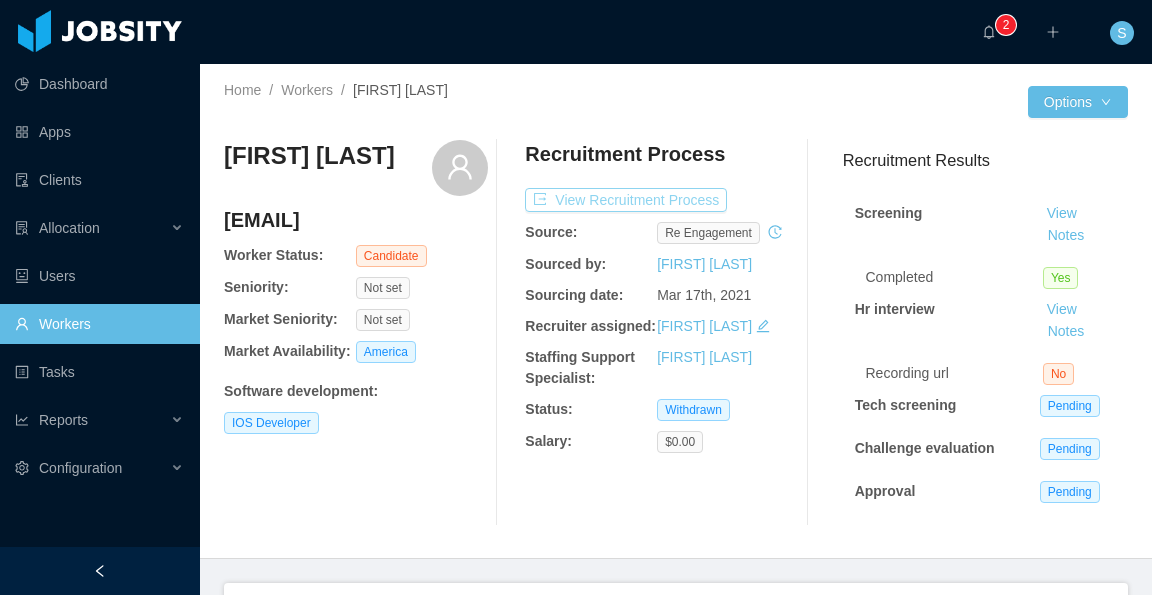 click on "View Recruitment Process" at bounding box center (626, 200) 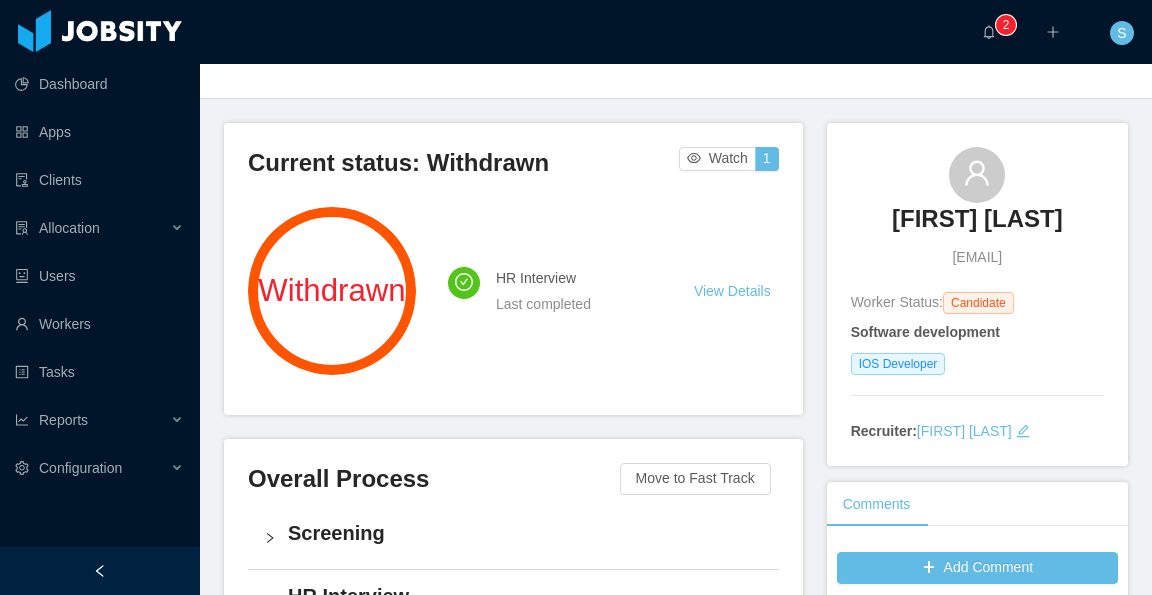 scroll, scrollTop: 100, scrollLeft: 0, axis: vertical 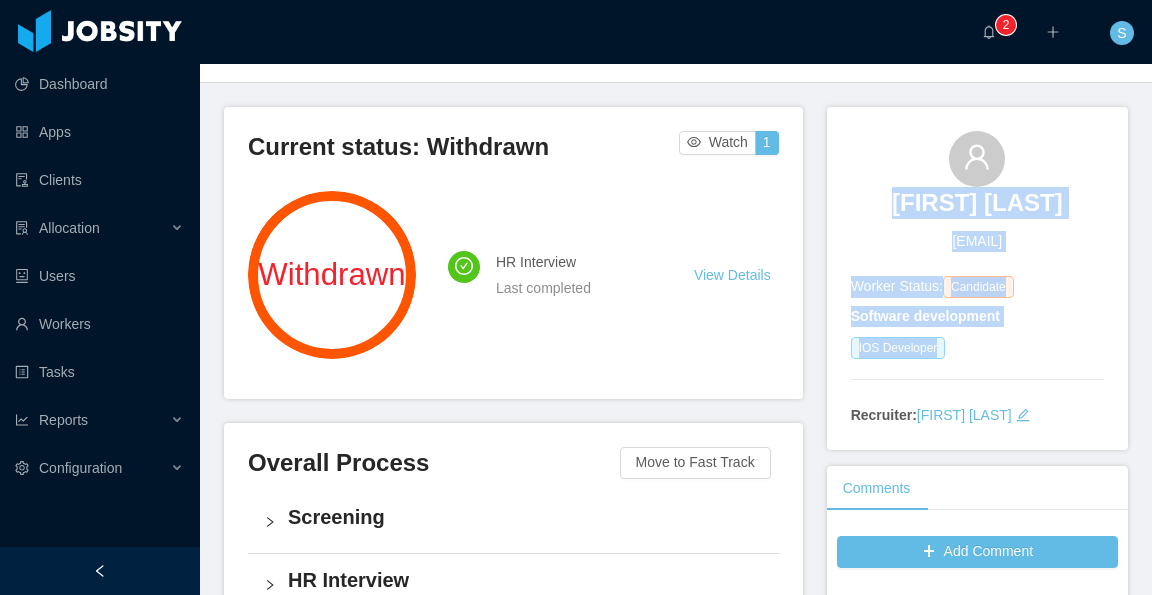 drag, startPoint x: 950, startPoint y: 349, endPoint x: 904, endPoint y: 159, distance: 195.48914 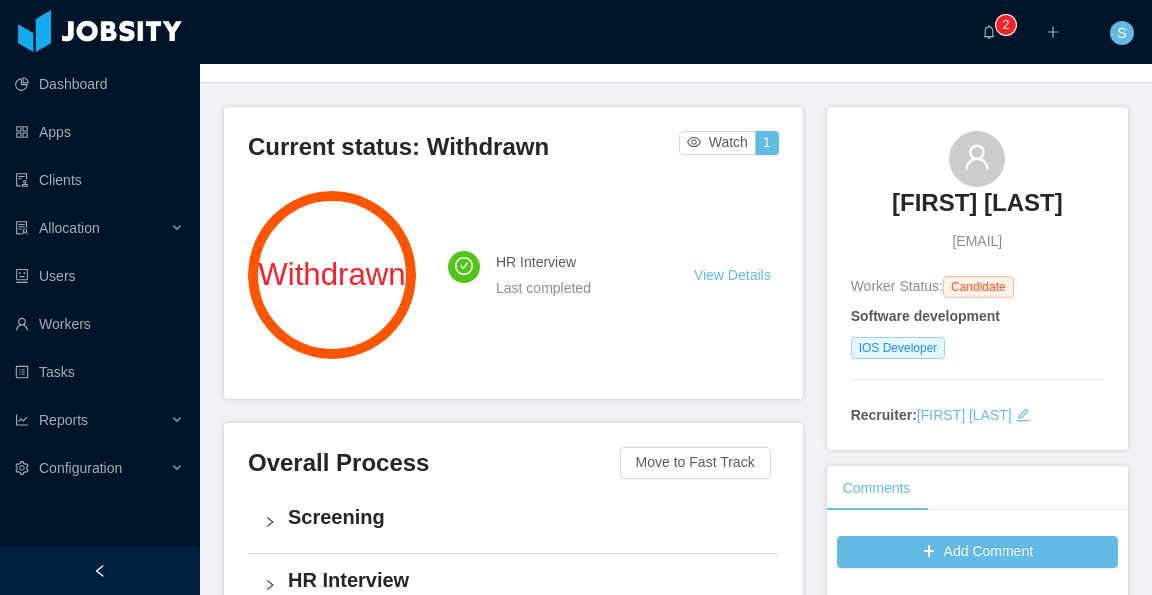 drag, startPoint x: 986, startPoint y: 146, endPoint x: 998, endPoint y: 259, distance: 113.63538 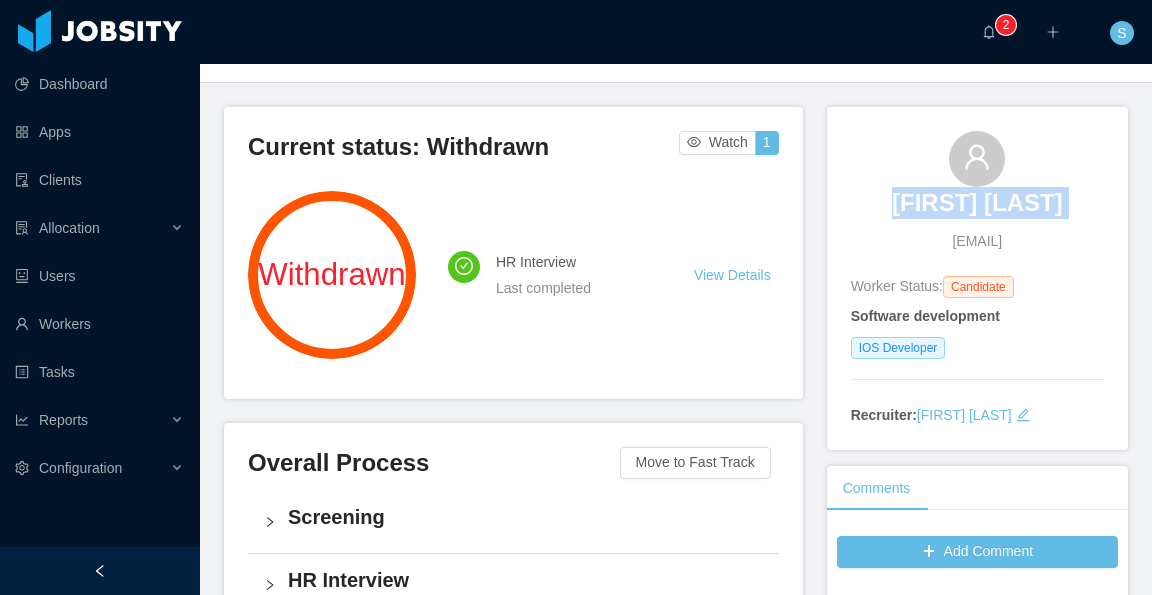 drag, startPoint x: 893, startPoint y: 243, endPoint x: 901, endPoint y: 162, distance: 81.394104 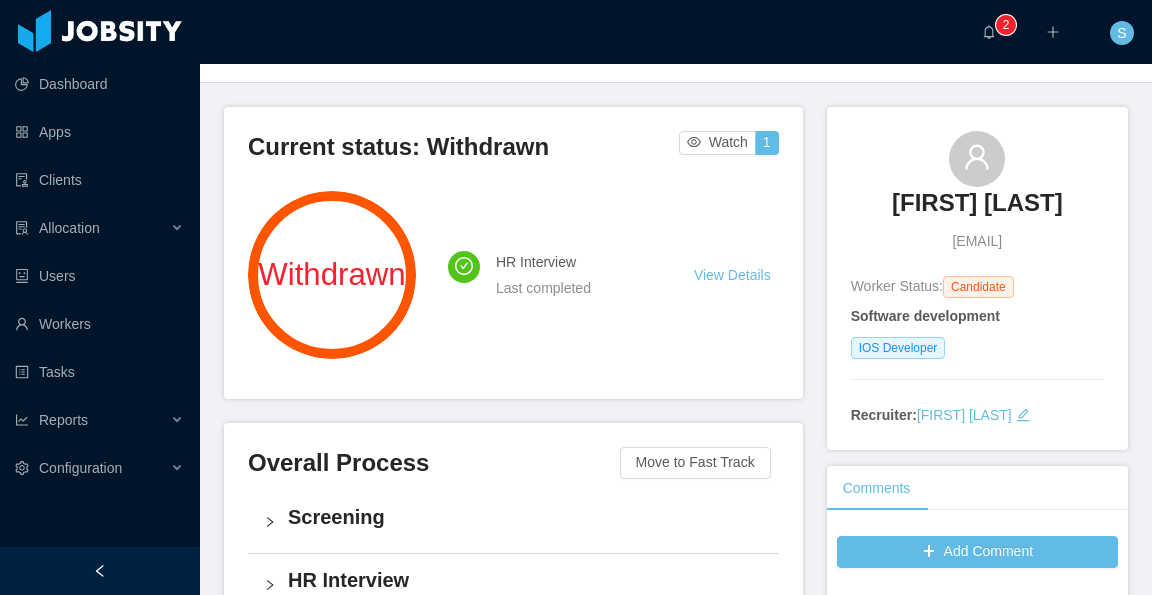 click on "[FIRST] [LAST] [EMAIL]" at bounding box center [977, 191] 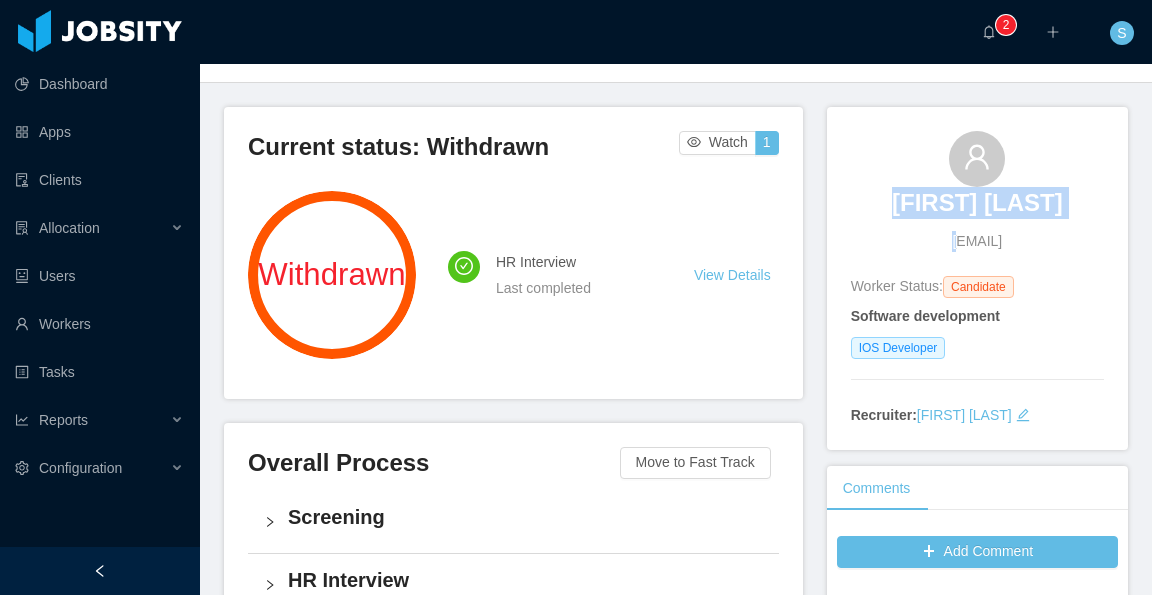 drag, startPoint x: 895, startPoint y: 243, endPoint x: 894, endPoint y: 199, distance: 44.011364 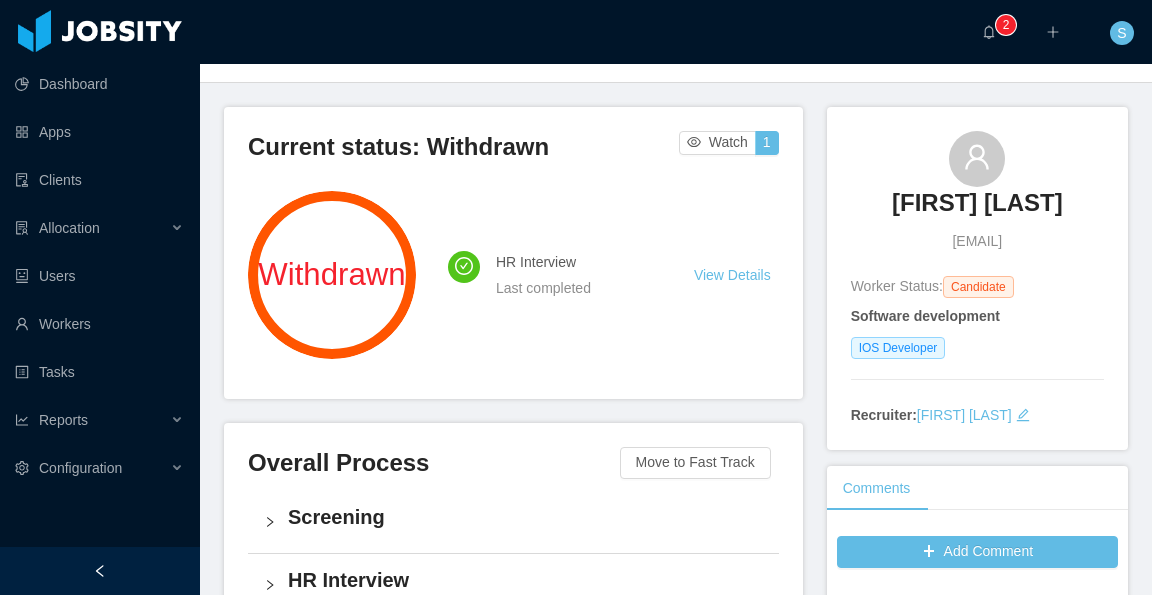 click on "[FIRST] [LAST] [EMAIL]" at bounding box center [977, 191] 